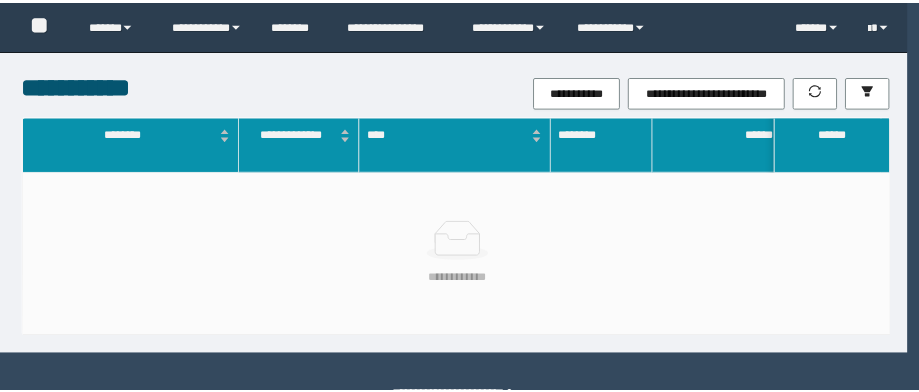 scroll, scrollTop: 0, scrollLeft: 0, axis: both 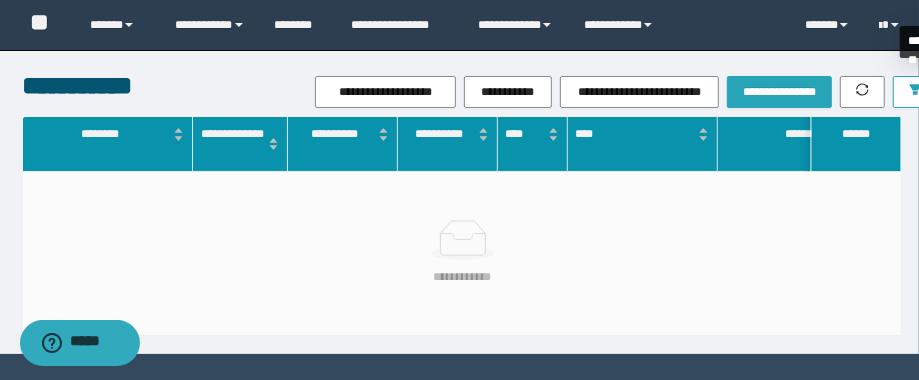 click at bounding box center (915, 92) 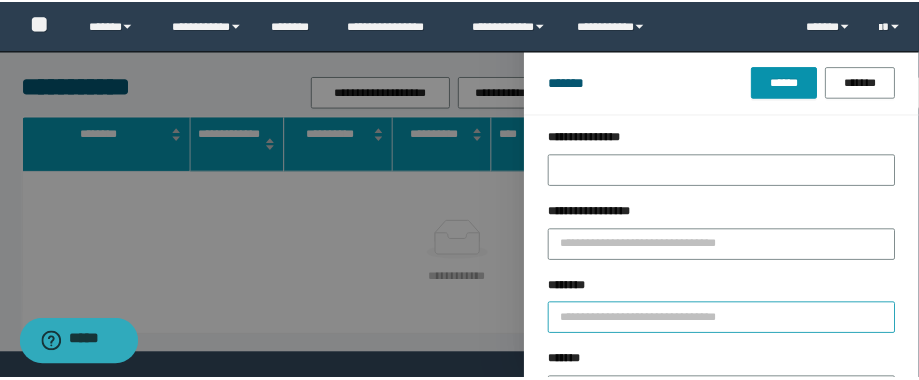scroll, scrollTop: 160, scrollLeft: 0, axis: vertical 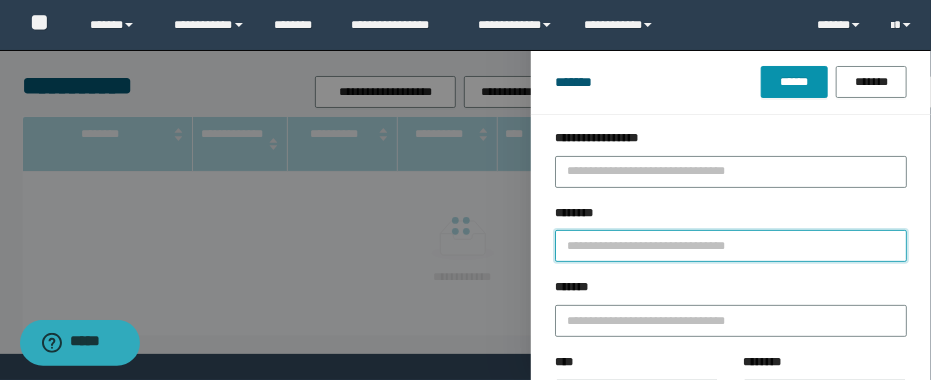click on "********" at bounding box center [731, 246] 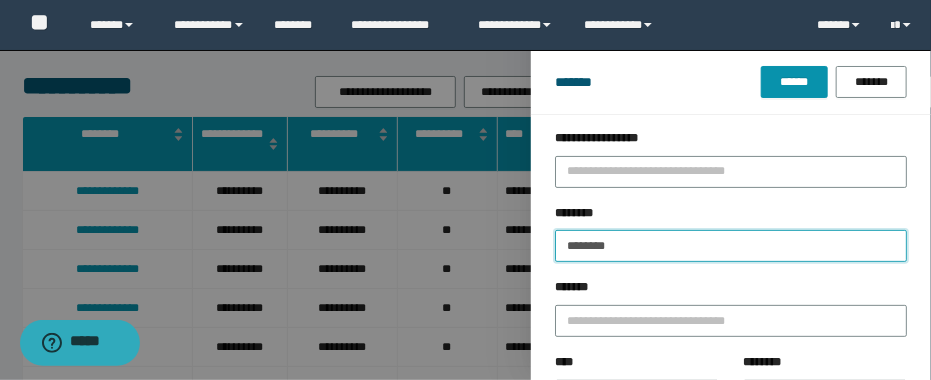 type on "********" 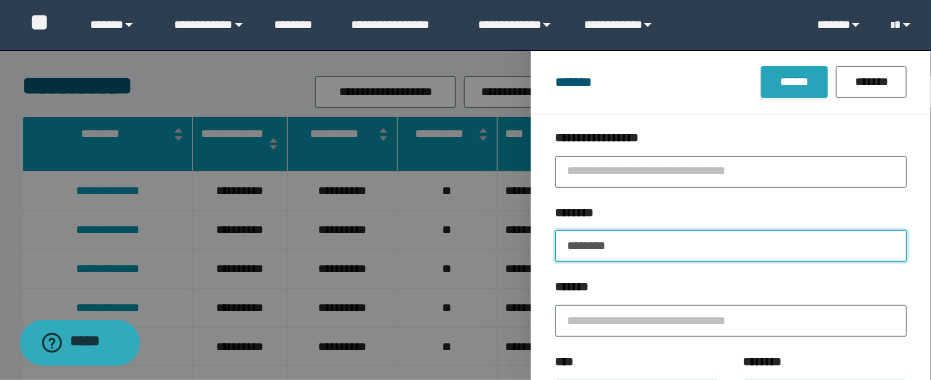 type on "********" 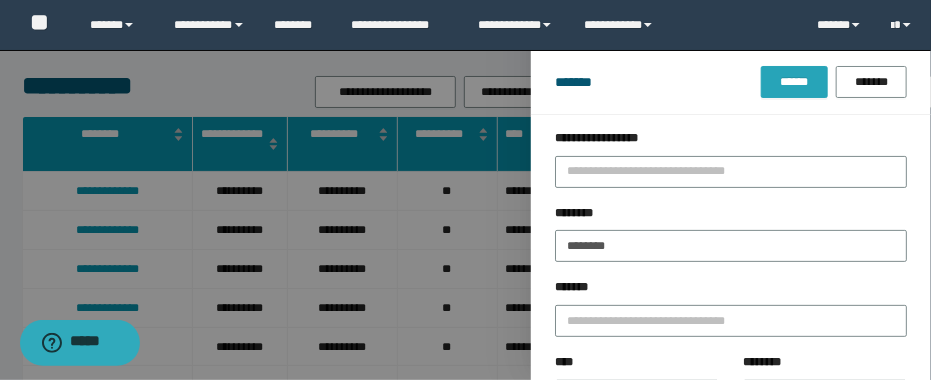 click on "******" at bounding box center [794, 82] 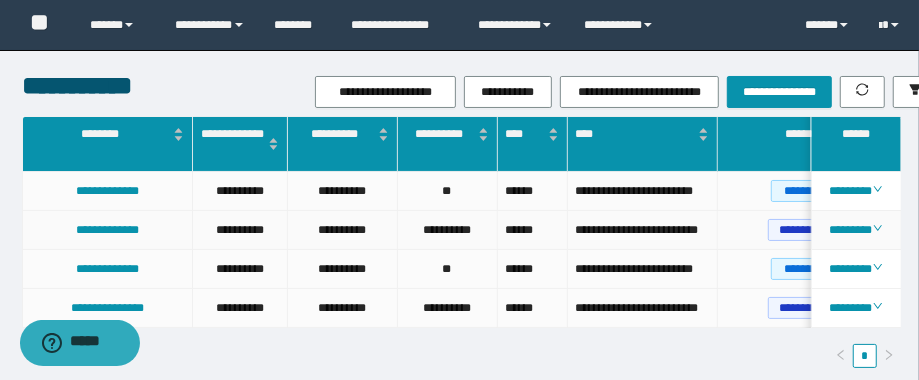 click on "**********" at bounding box center (642, 230) 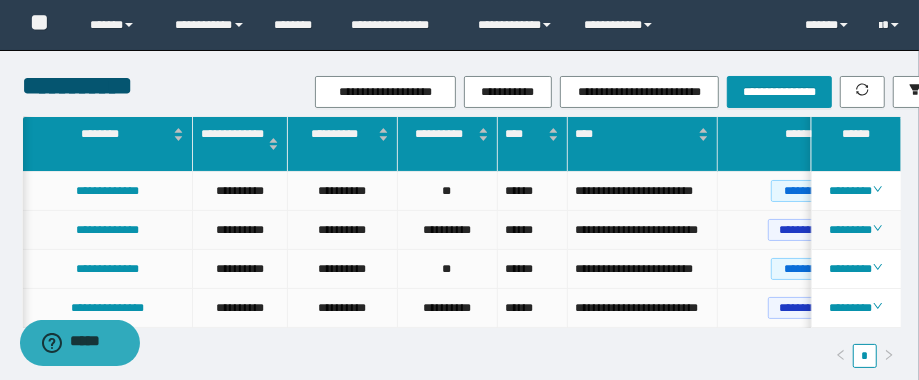 scroll, scrollTop: 0, scrollLeft: 32, axis: horizontal 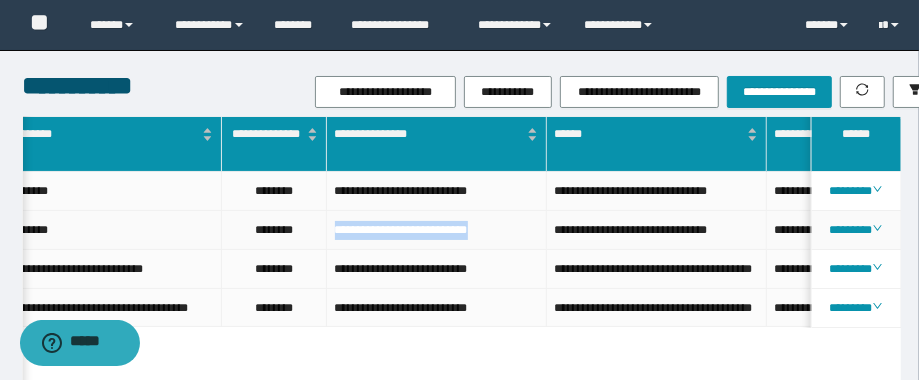 drag, startPoint x: 530, startPoint y: 231, endPoint x: 330, endPoint y: 238, distance: 200.12247 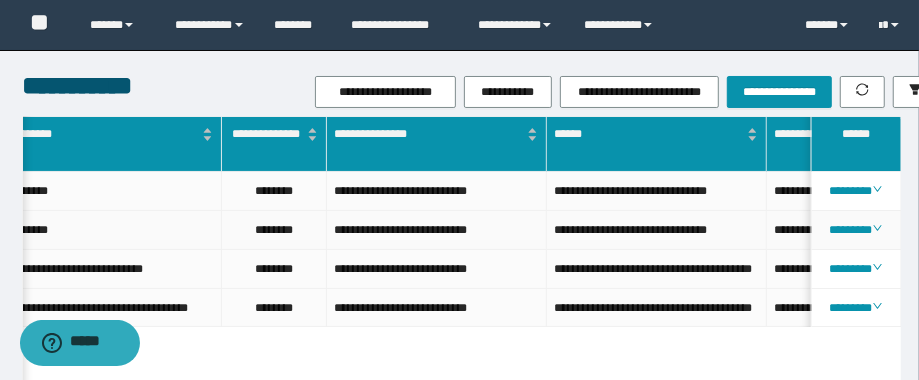 click on "********" at bounding box center [274, 230] 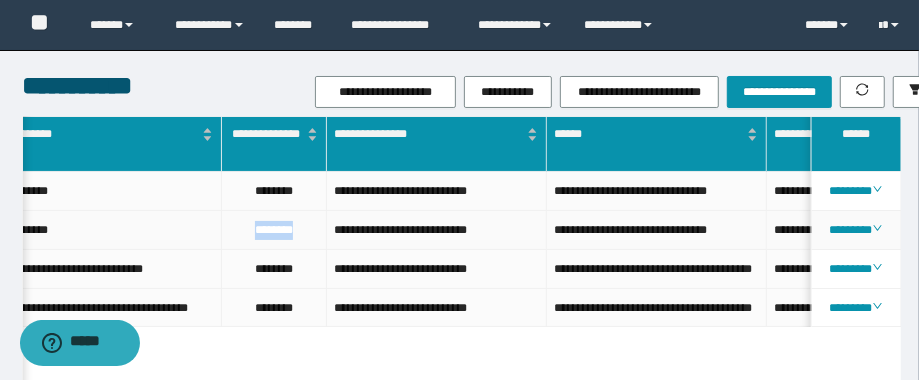 click on "********" at bounding box center (274, 230) 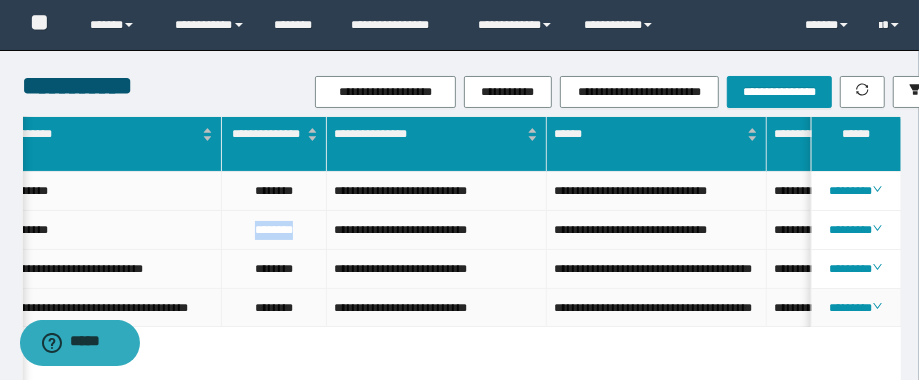 scroll, scrollTop: 0, scrollLeft: 864, axis: horizontal 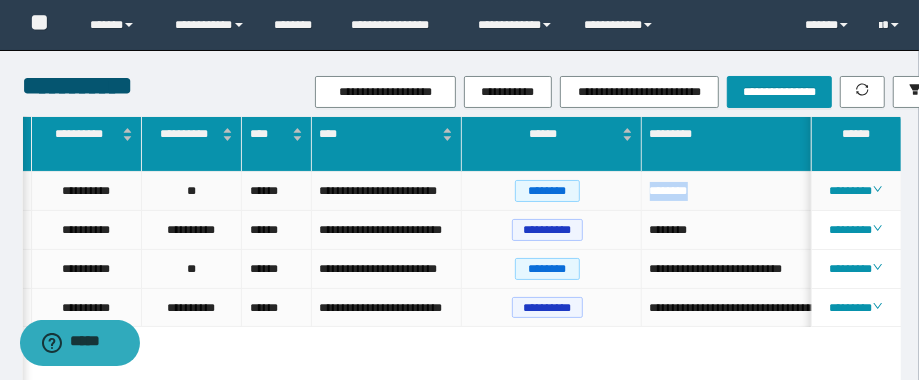 drag, startPoint x: 716, startPoint y: 196, endPoint x: 634, endPoint y: 185, distance: 82.73451 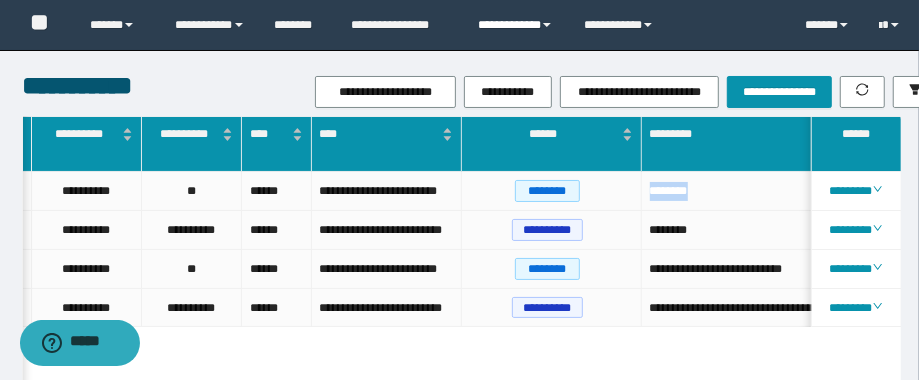 copy on "********" 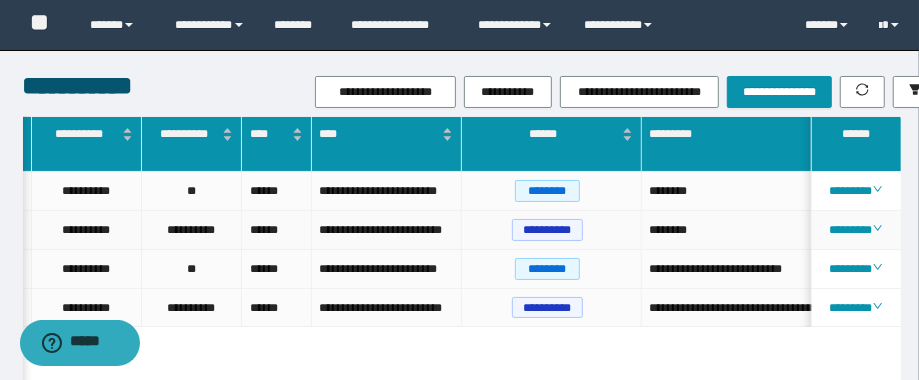 click on "********" at bounding box center [752, 230] 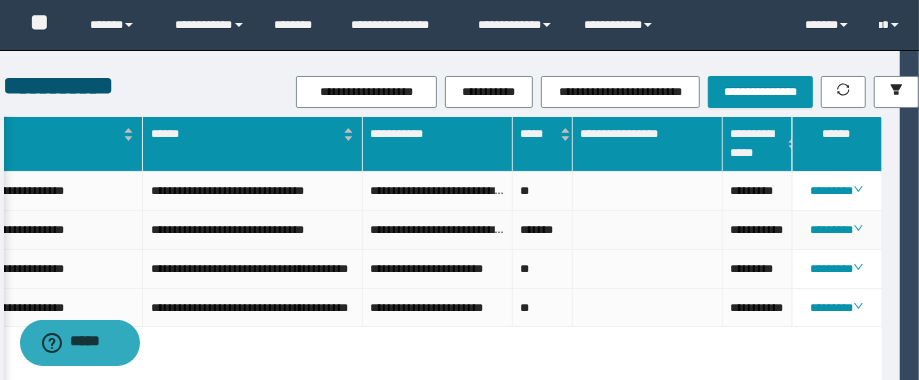 click on "**********" at bounding box center (758, 230) 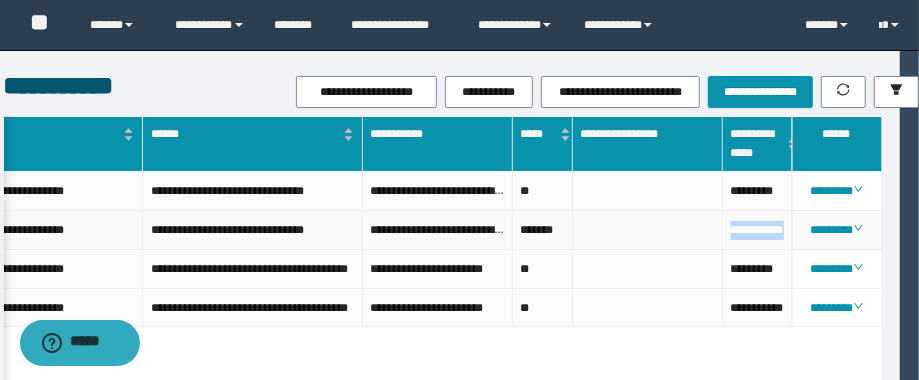 click on "**********" at bounding box center [758, 230] 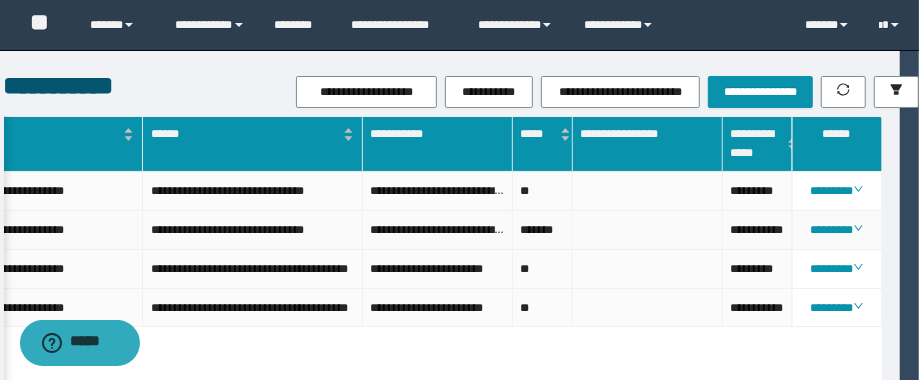 click on "**********" at bounding box center [253, 230] 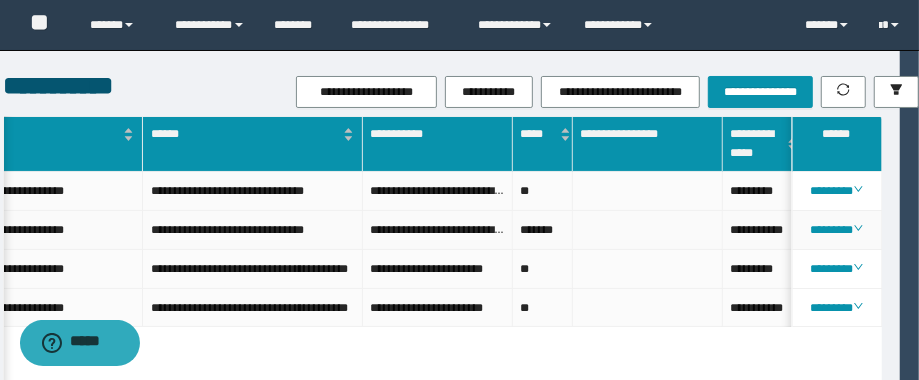 scroll, scrollTop: 0, scrollLeft: 1251, axis: horizontal 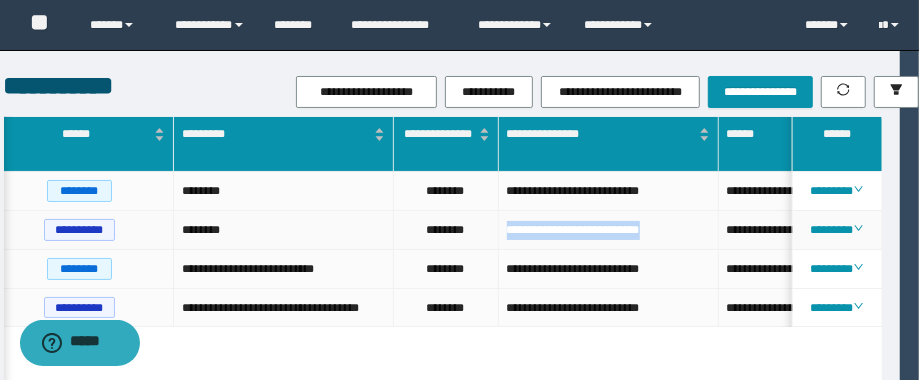 drag, startPoint x: 685, startPoint y: 230, endPoint x: 490, endPoint y: 226, distance: 195.04102 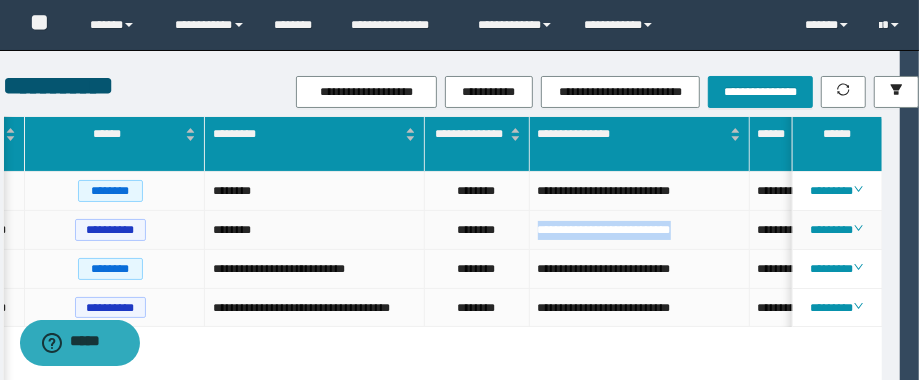 scroll, scrollTop: 0, scrollLeft: 673, axis: horizontal 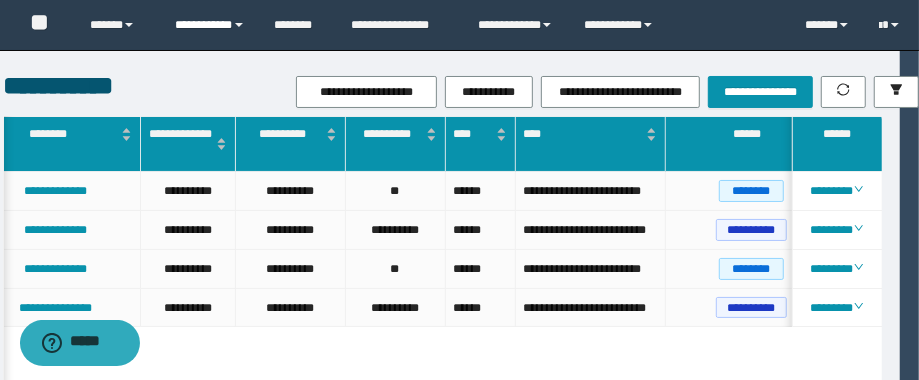 click on "**********" at bounding box center [210, 25] 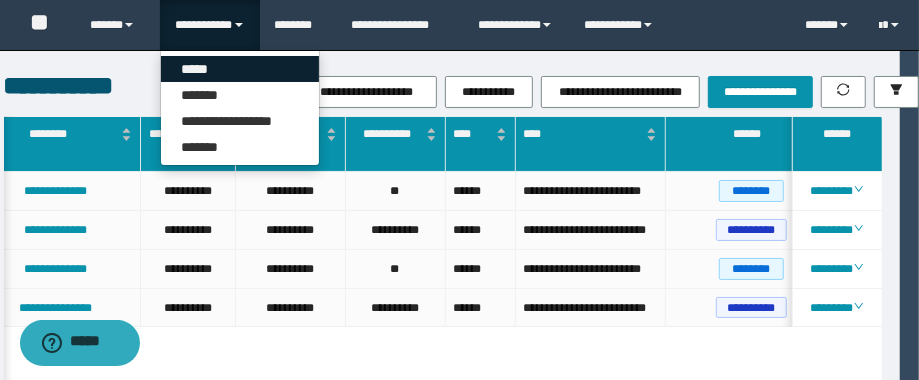 click on "*****" at bounding box center (240, 69) 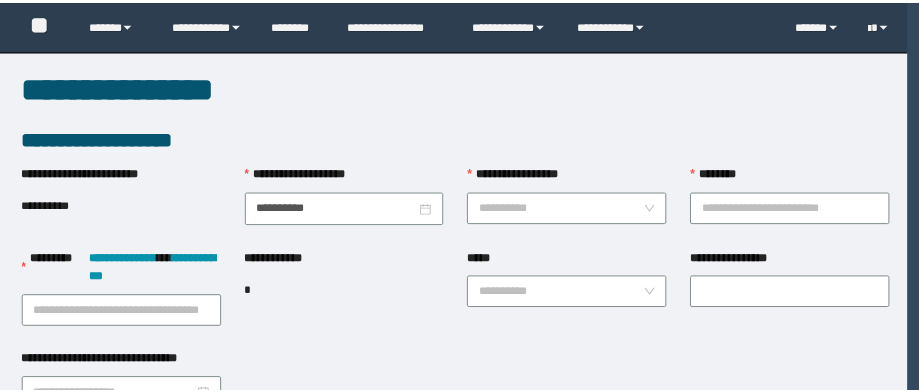 scroll, scrollTop: 0, scrollLeft: 0, axis: both 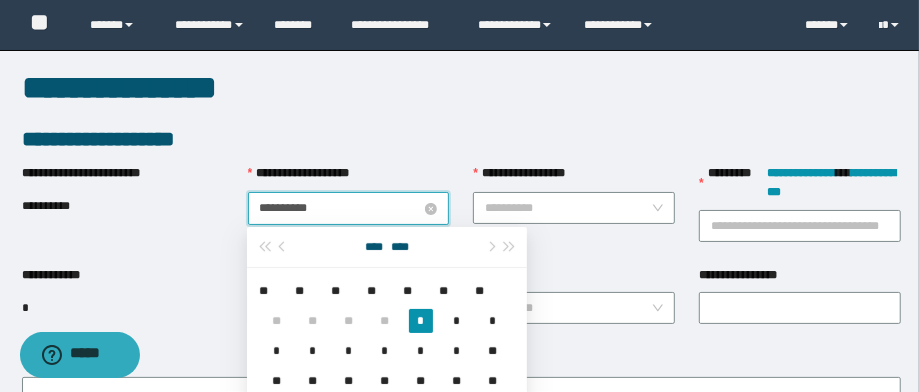 click on "**********" at bounding box center [341, 208] 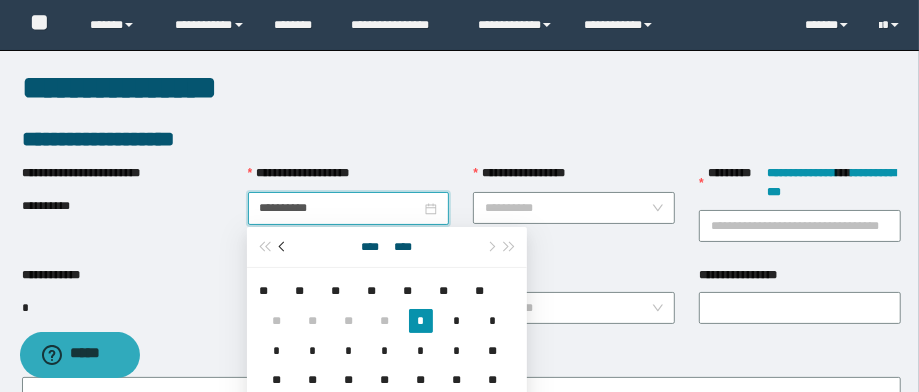 click at bounding box center (284, 247) 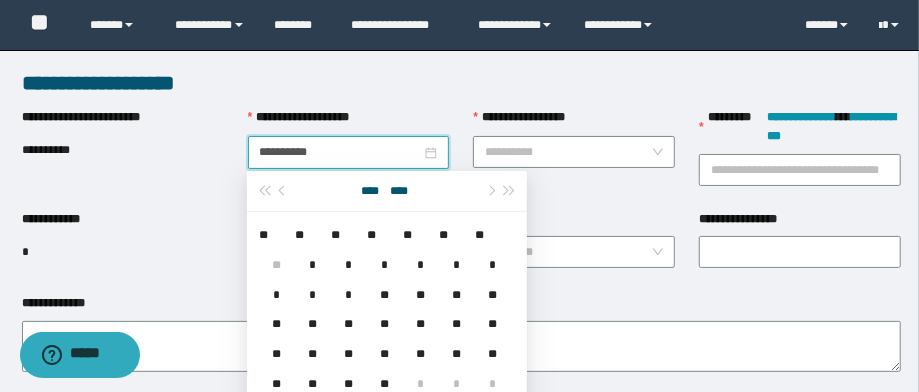 scroll, scrollTop: 80, scrollLeft: 0, axis: vertical 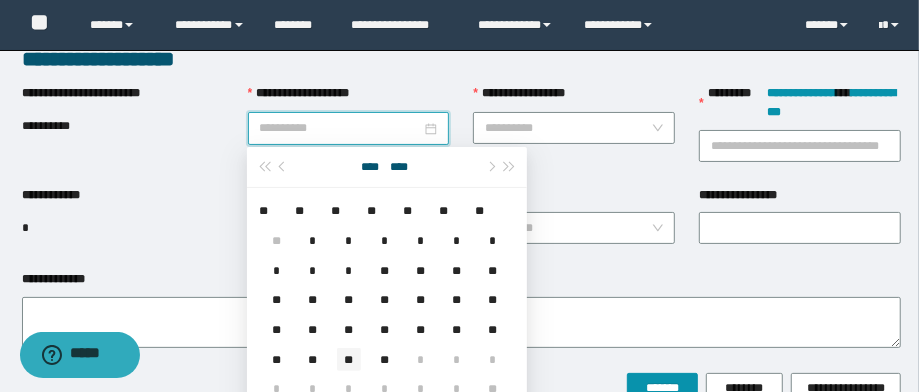 type on "**********" 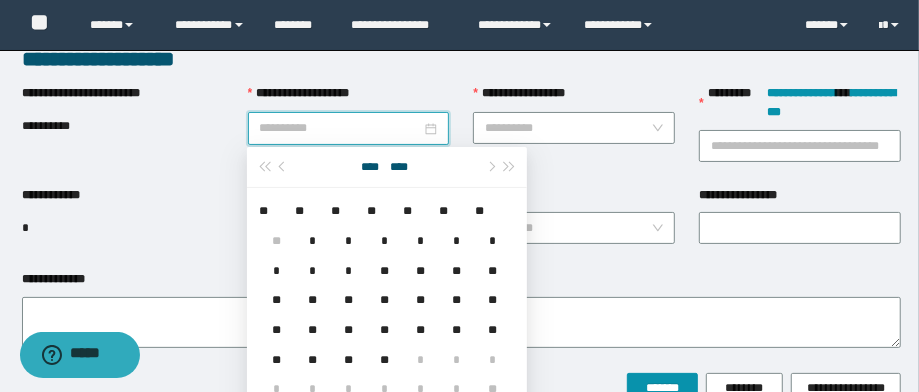 click on "**" at bounding box center (349, 360) 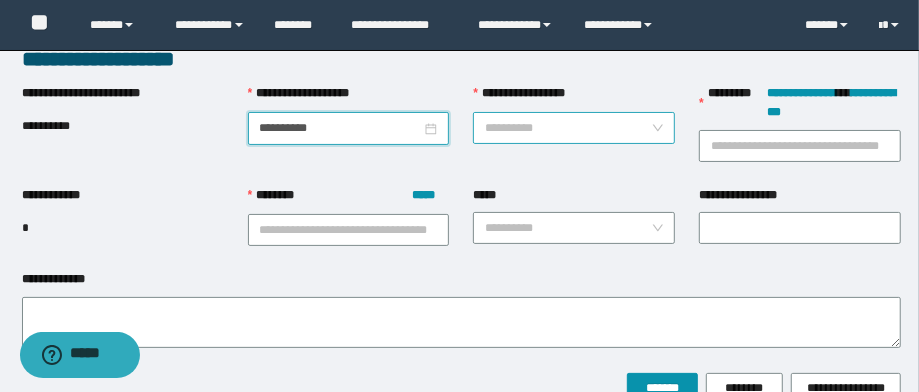 click on "**********" at bounding box center (568, 128) 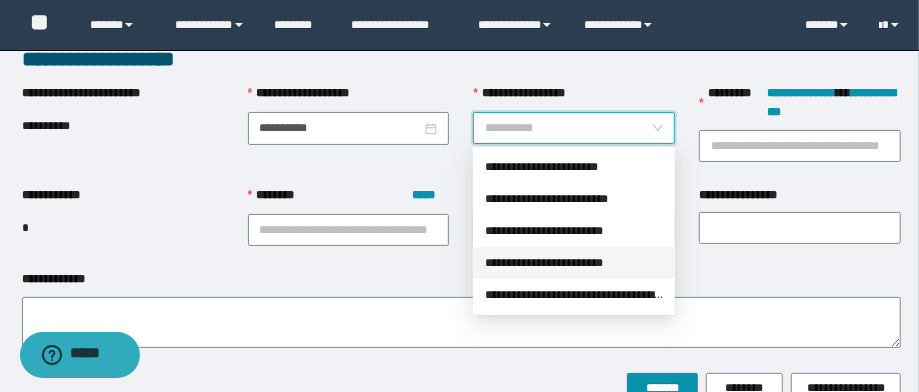 click on "**********" at bounding box center [574, 263] 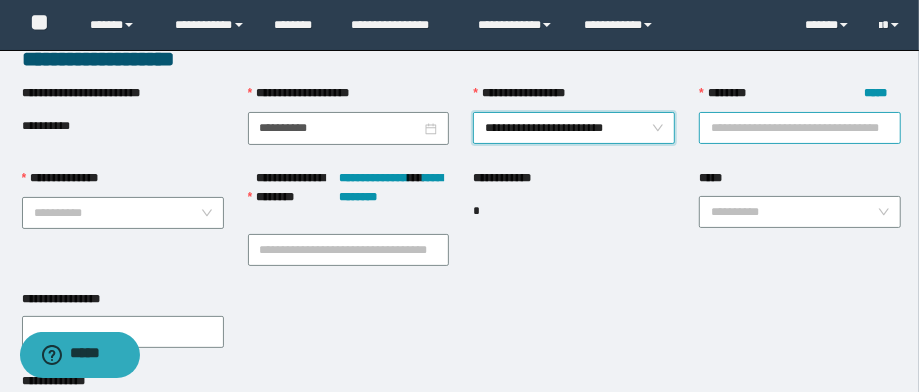 click on "******** *****" at bounding box center (800, 128) 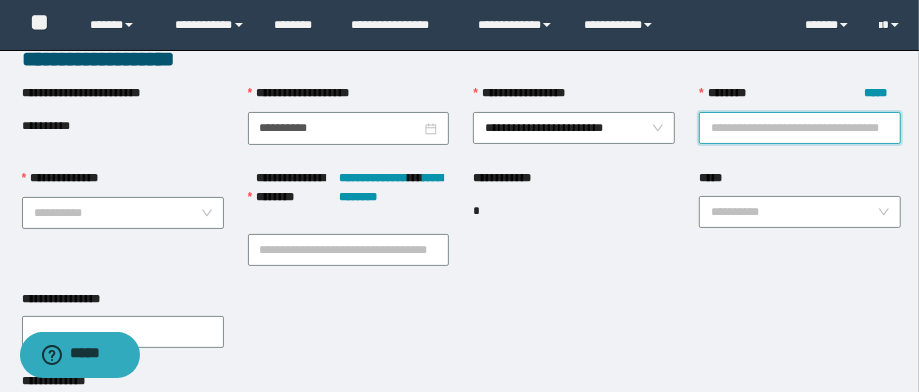 paste on "**********" 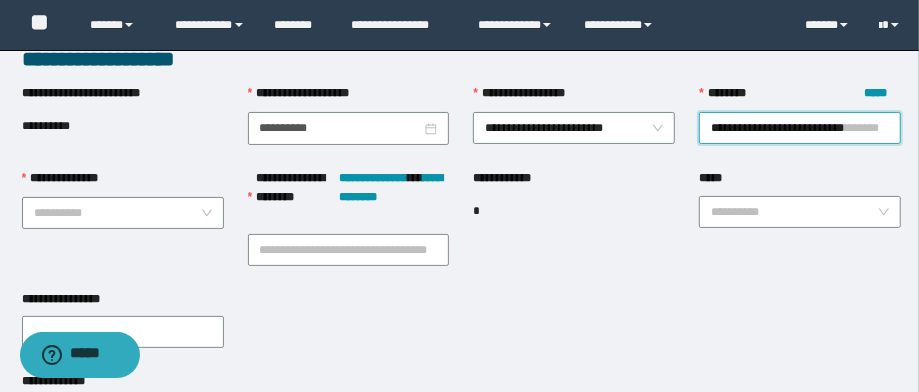 scroll, scrollTop: 0, scrollLeft: 1, axis: horizontal 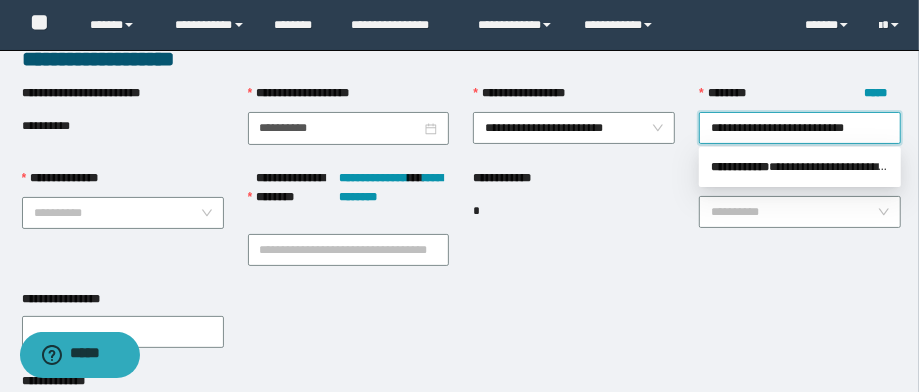click on "**********" at bounding box center (800, 167) 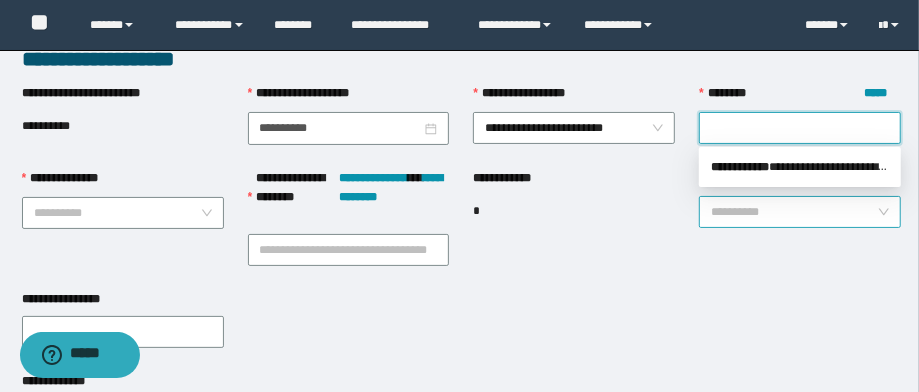 scroll, scrollTop: 0, scrollLeft: 0, axis: both 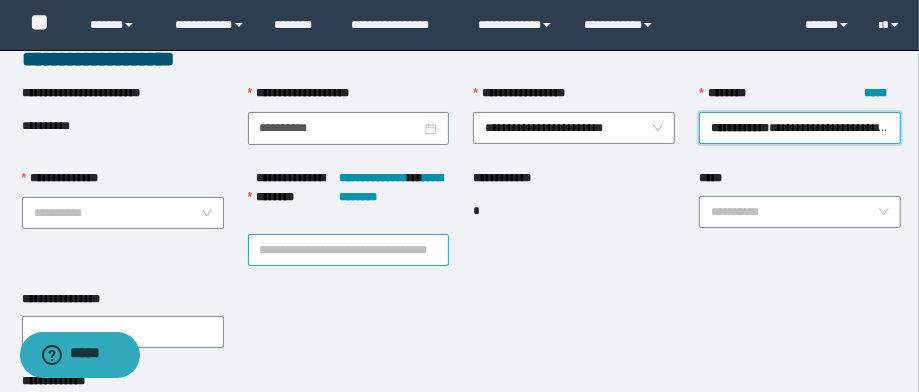 click on "**********" at bounding box center [349, 250] 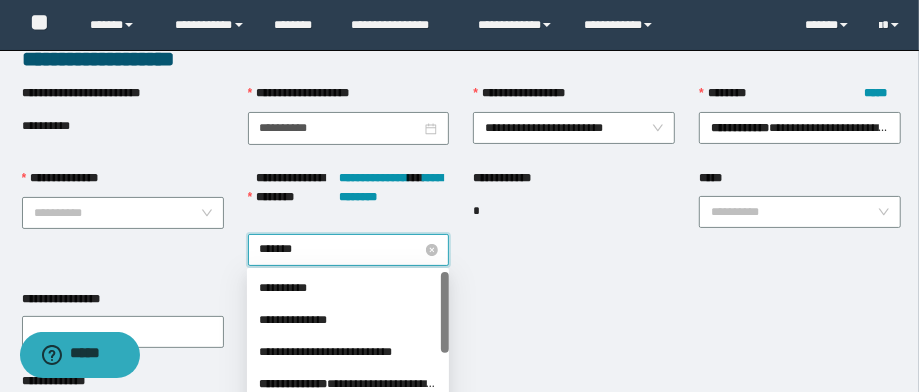 type on "********" 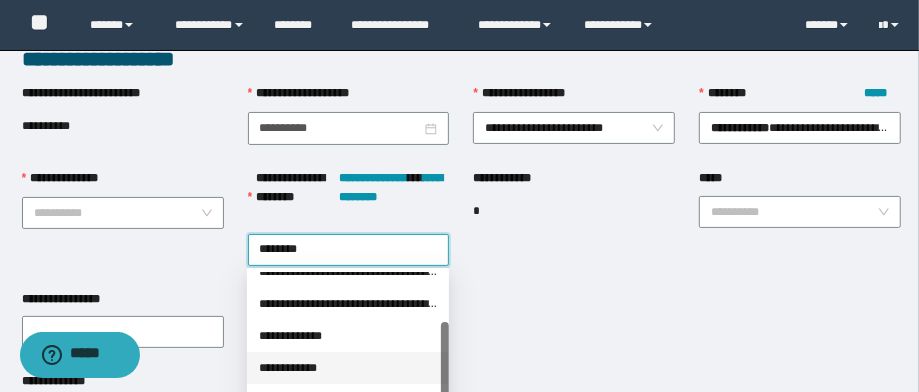 scroll, scrollTop: 160, scrollLeft: 0, axis: vertical 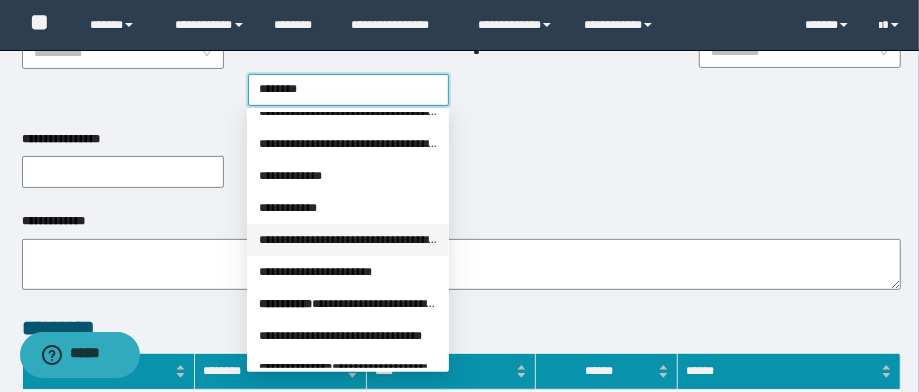 click on "**********" at bounding box center (348, 240) 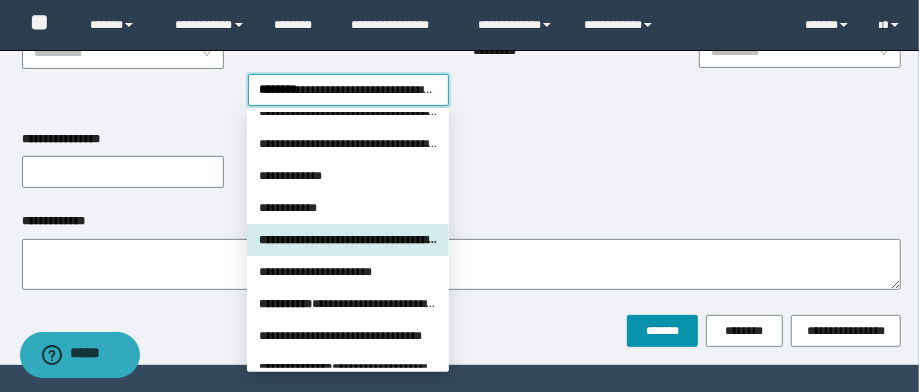 type 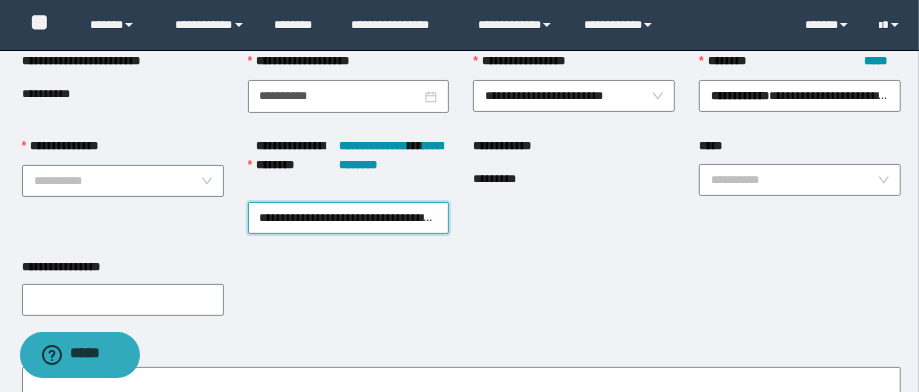 scroll, scrollTop: 80, scrollLeft: 0, axis: vertical 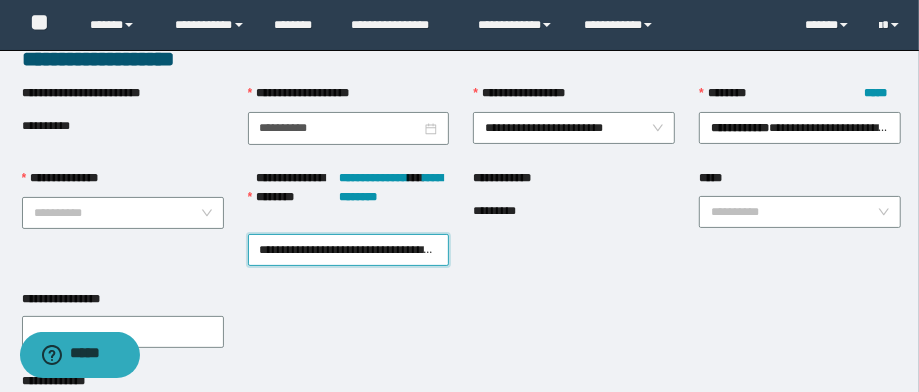 drag, startPoint x: 740, startPoint y: 209, endPoint x: 753, endPoint y: 229, distance: 23.853722 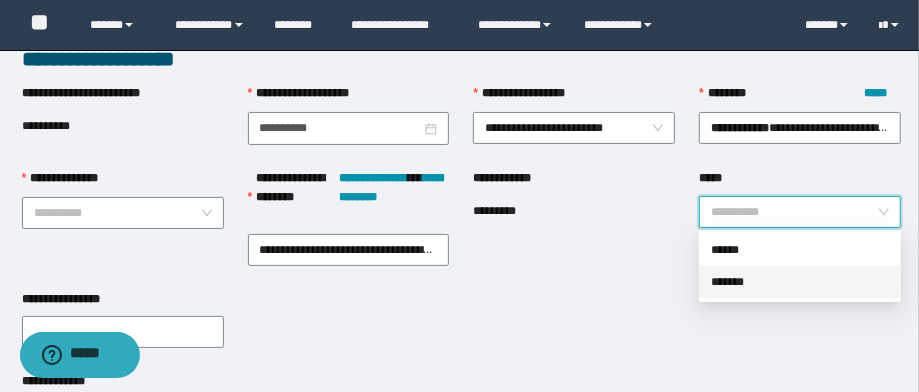 click on "*******" at bounding box center (800, 282) 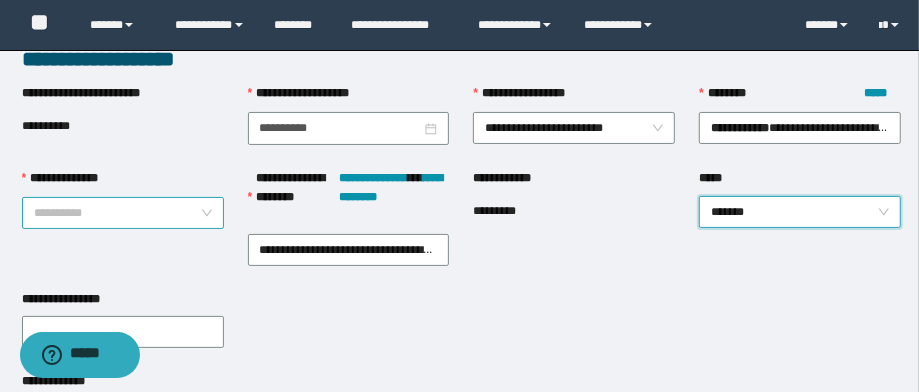click on "**********" at bounding box center [117, 213] 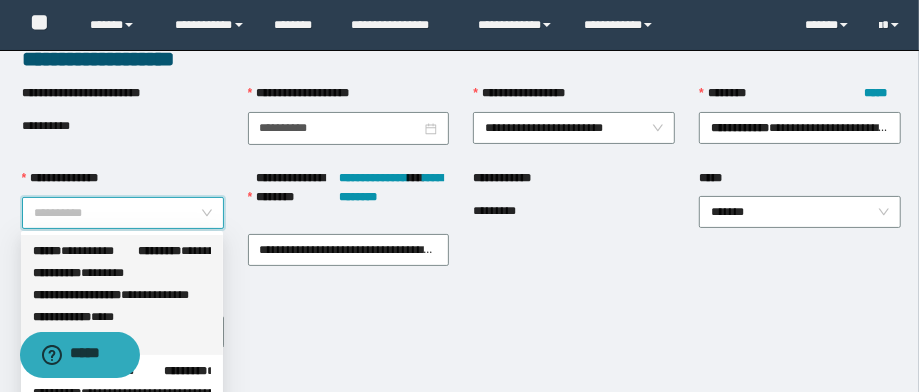 click on "**********" at bounding box center (122, 251) 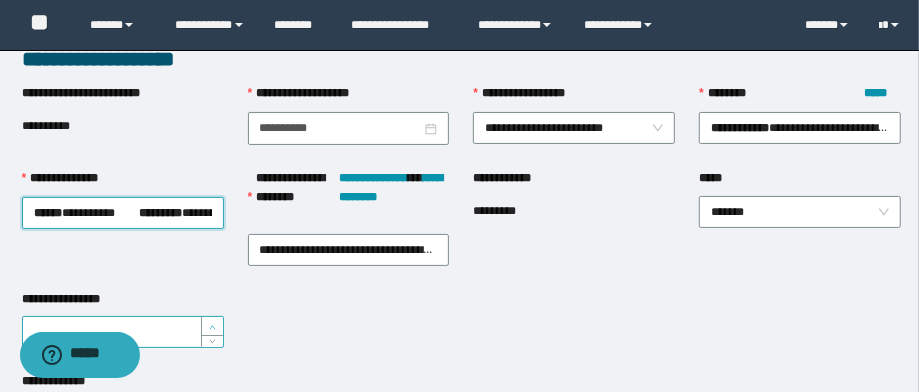 type on "*" 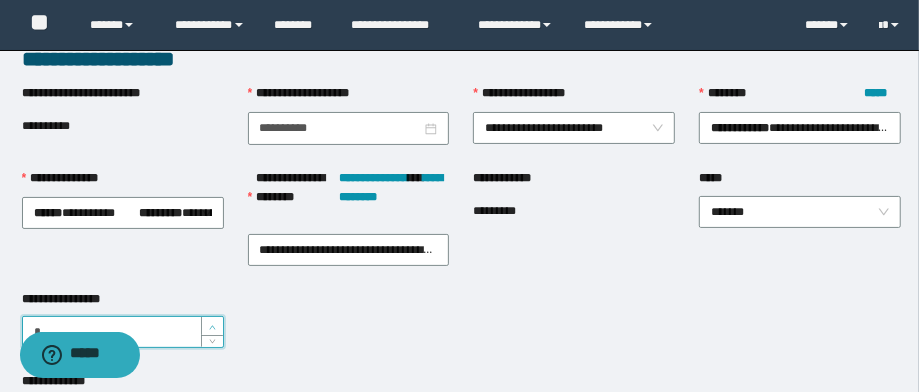 click at bounding box center (212, 326) 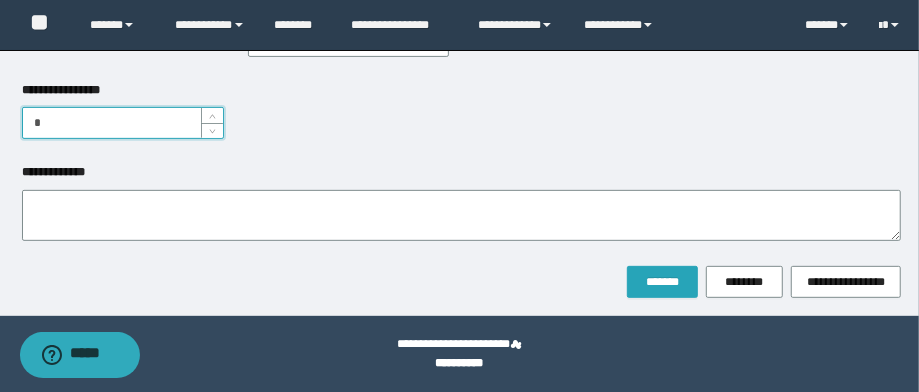 click on "*******" at bounding box center (662, 282) 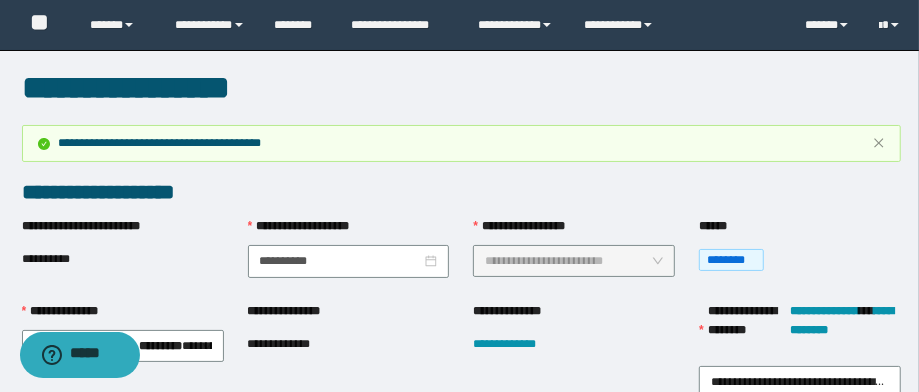 scroll, scrollTop: 80, scrollLeft: 0, axis: vertical 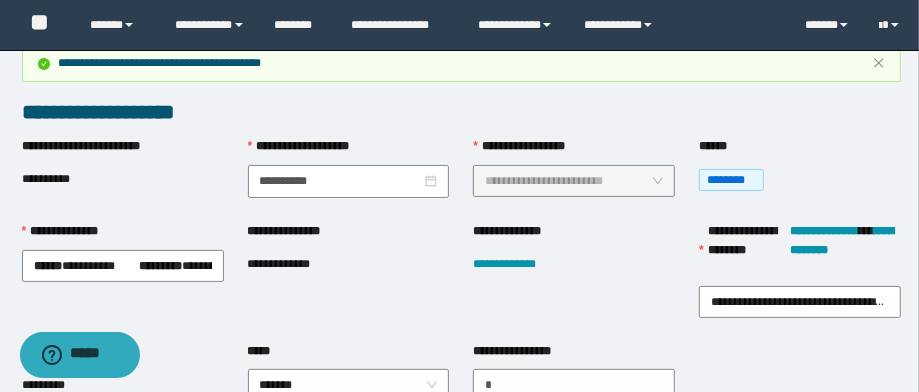 click on "**********" at bounding box center [294, 264] 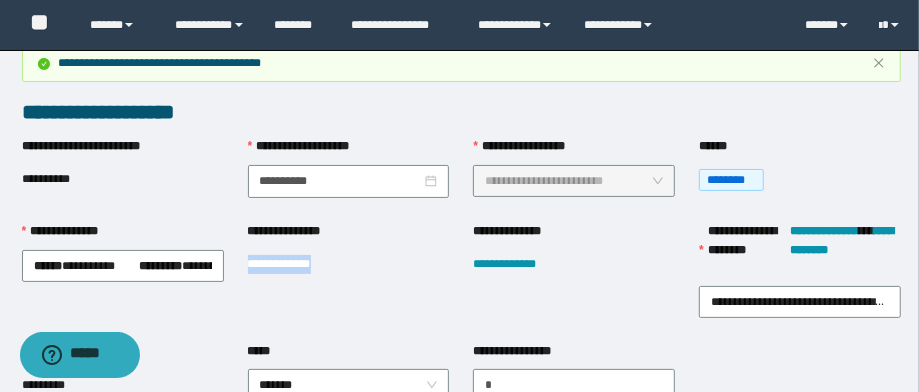 click on "**********" at bounding box center [294, 264] 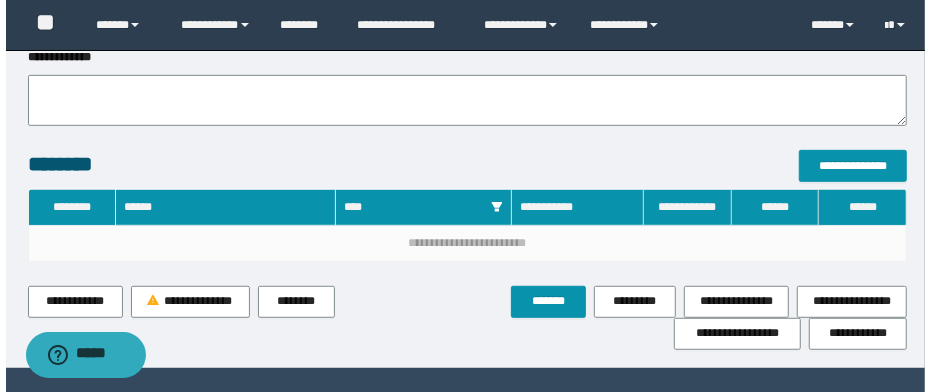 scroll, scrollTop: 528, scrollLeft: 0, axis: vertical 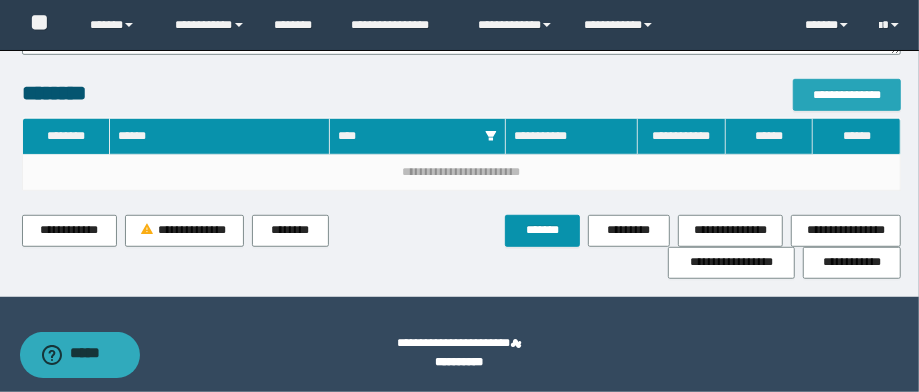 click on "**********" at bounding box center (847, 95) 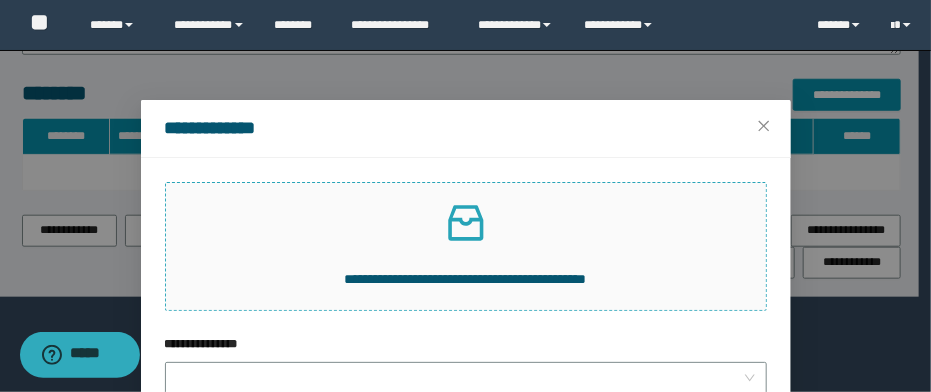 click 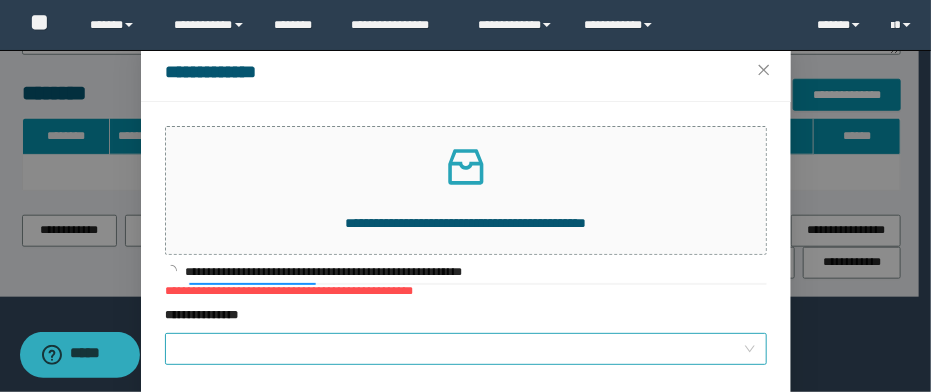 scroll, scrollTop: 80, scrollLeft: 0, axis: vertical 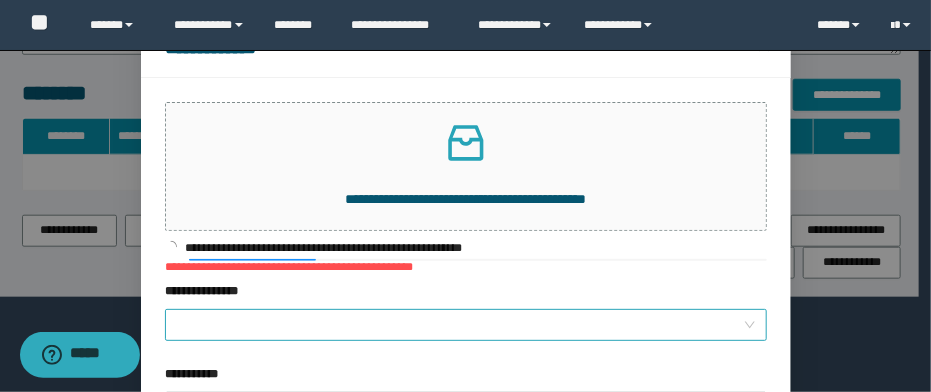 click on "**********" at bounding box center (460, 325) 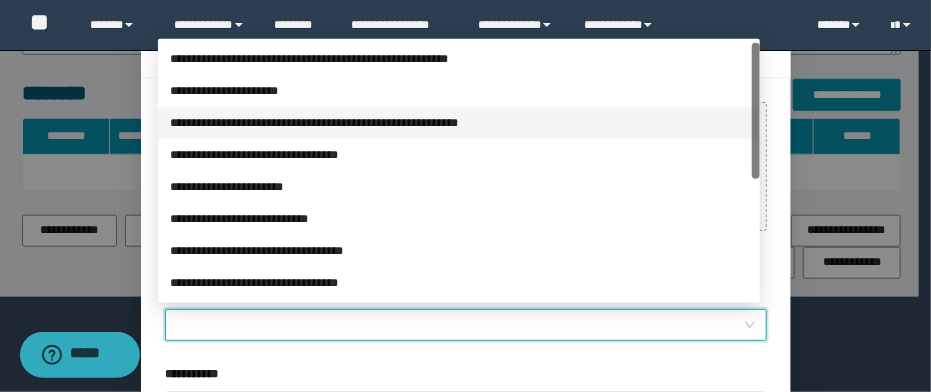 click on "**********" at bounding box center (459, 123) 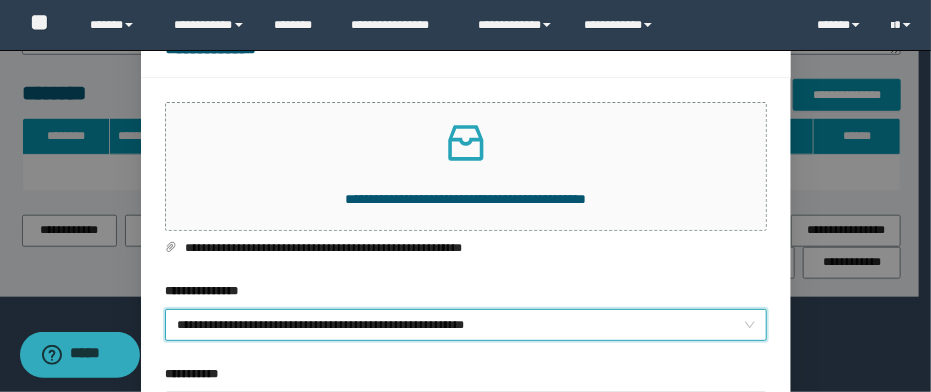 scroll, scrollTop: 235, scrollLeft: 0, axis: vertical 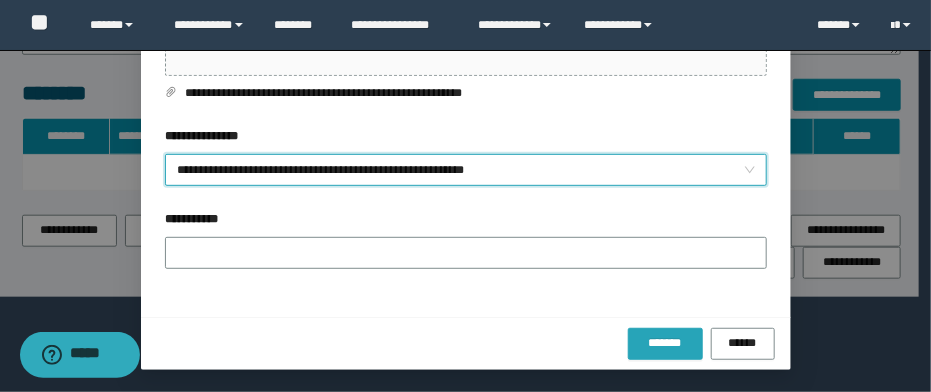click on "*******" at bounding box center [665, 344] 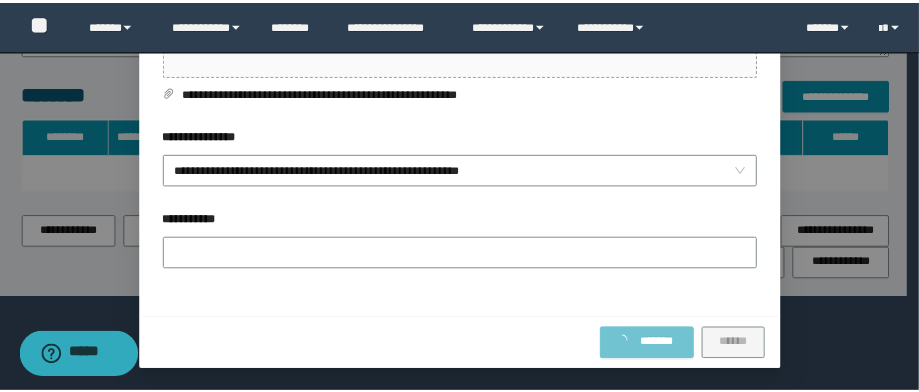 scroll, scrollTop: 108, scrollLeft: 0, axis: vertical 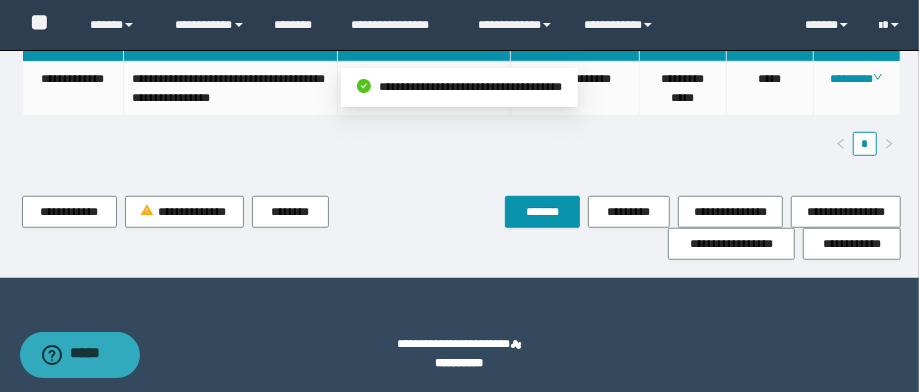 drag, startPoint x: 554, startPoint y: 266, endPoint x: 546, endPoint y: 228, distance: 38.832977 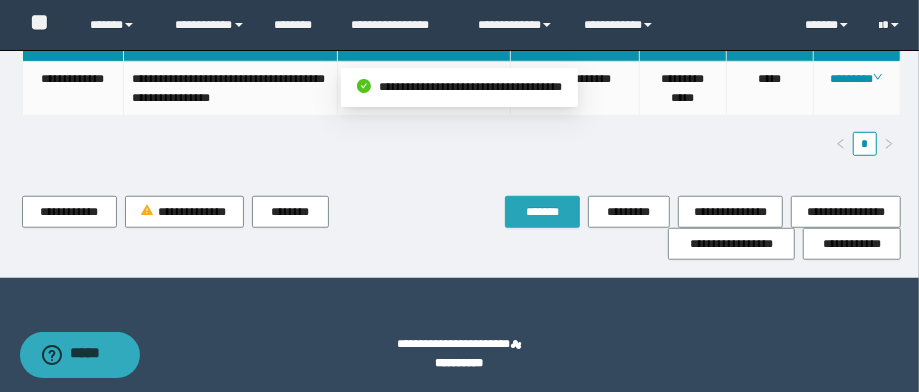 click on "*******" at bounding box center (542, 212) 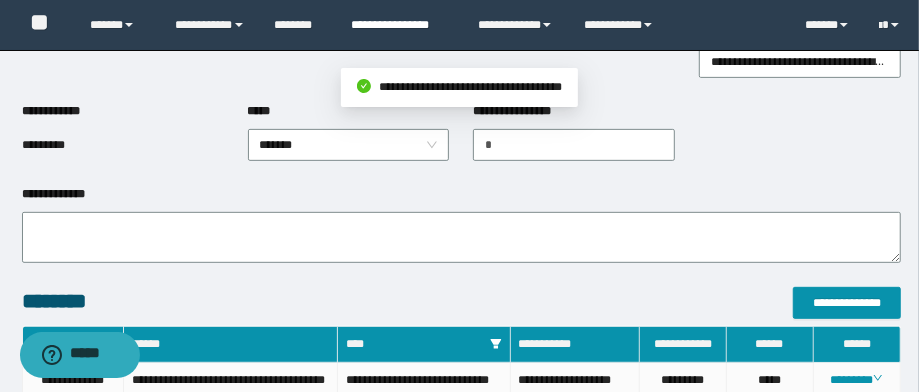 scroll, scrollTop: 0, scrollLeft: 0, axis: both 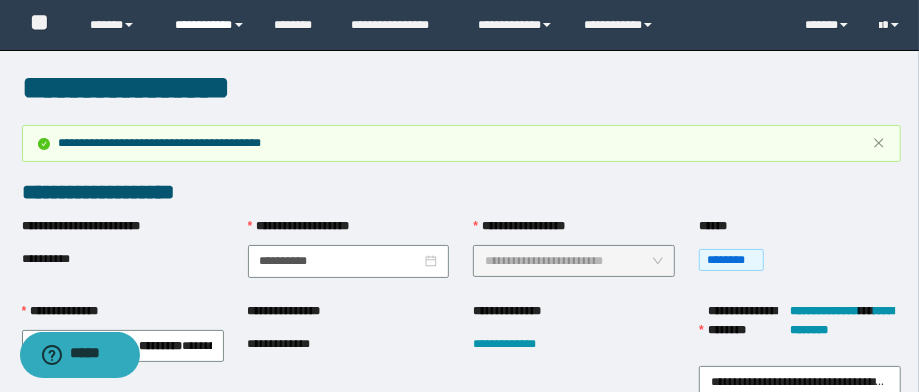 click at bounding box center [239, 25] 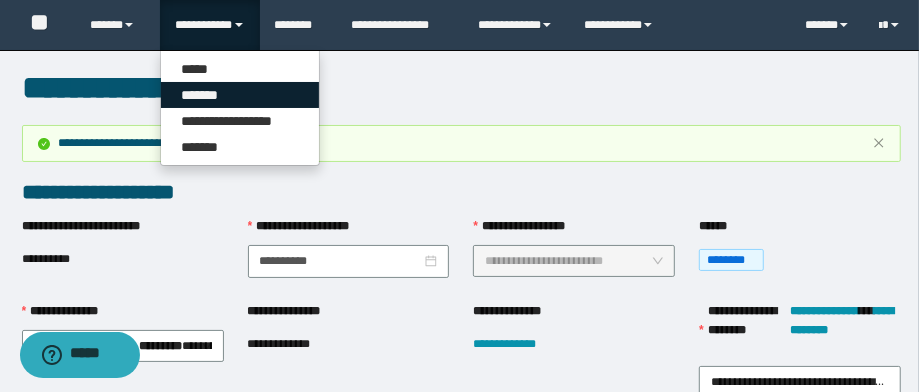 click on "*******" at bounding box center [240, 95] 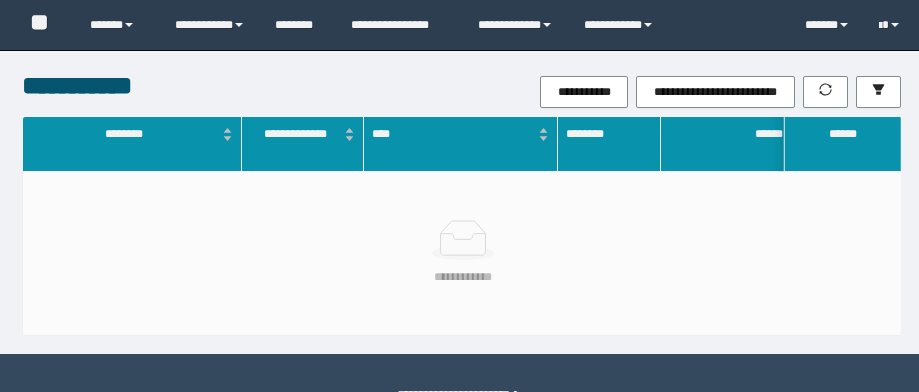 scroll, scrollTop: 0, scrollLeft: 0, axis: both 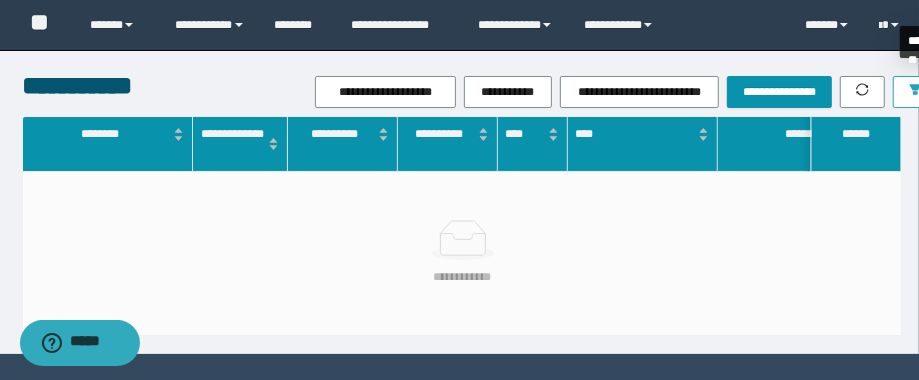 click at bounding box center (915, 92) 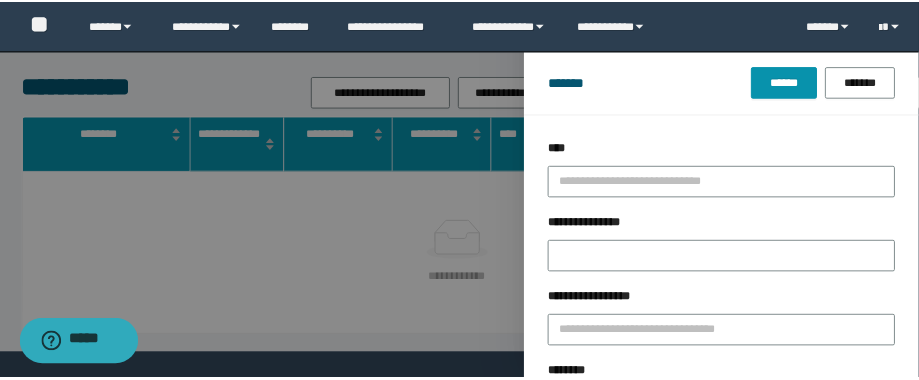 scroll, scrollTop: 80, scrollLeft: 0, axis: vertical 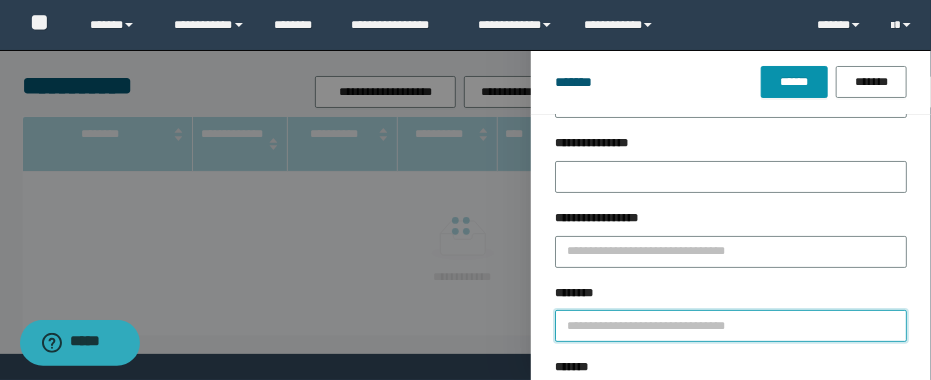 click on "********" at bounding box center (731, 326) 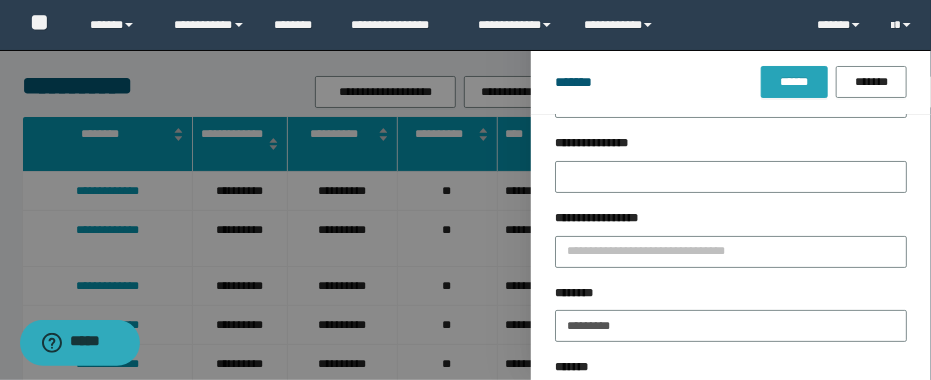 click on "******" at bounding box center (794, 82) 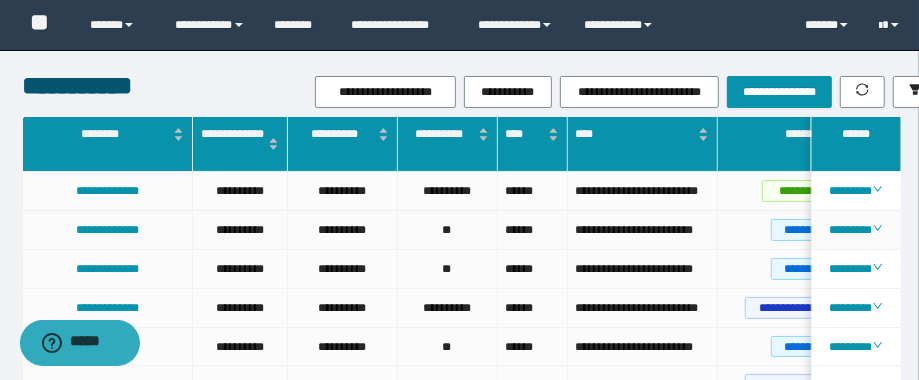 click on "**********" at bounding box center (642, 230) 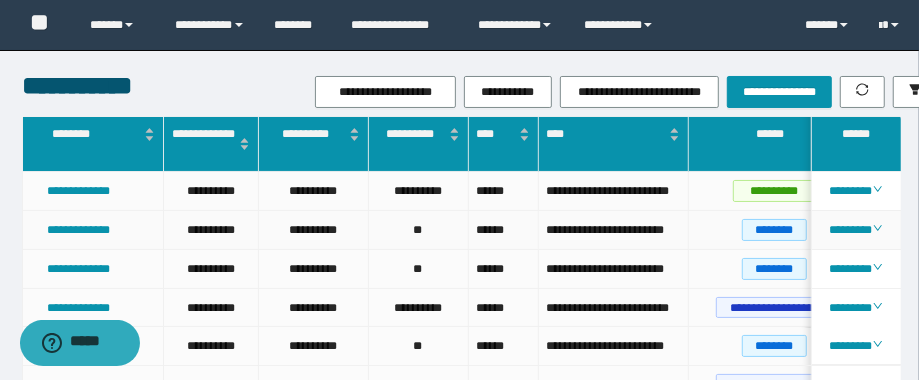scroll, scrollTop: 0, scrollLeft: 32, axis: horizontal 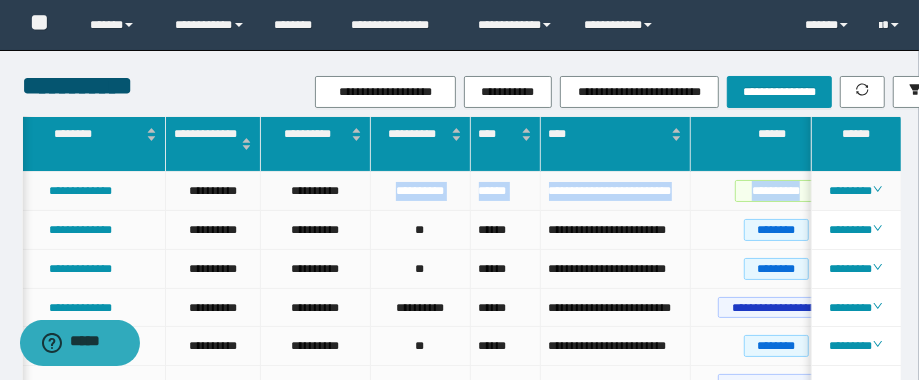 drag, startPoint x: 785, startPoint y: 190, endPoint x: 379, endPoint y: 196, distance: 406.04434 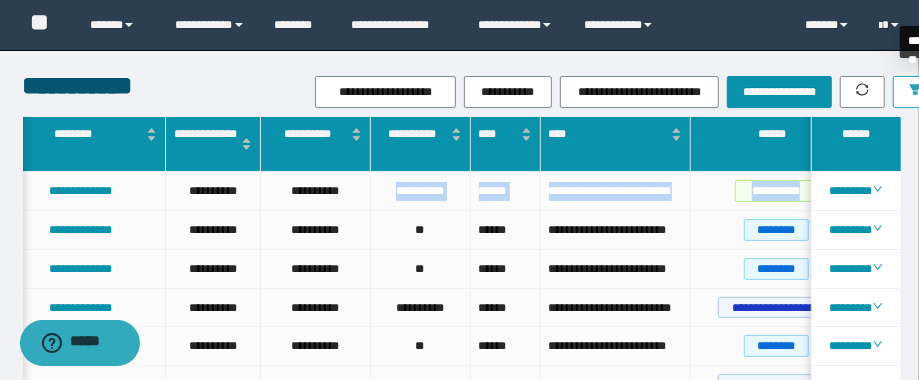 click at bounding box center (915, 92) 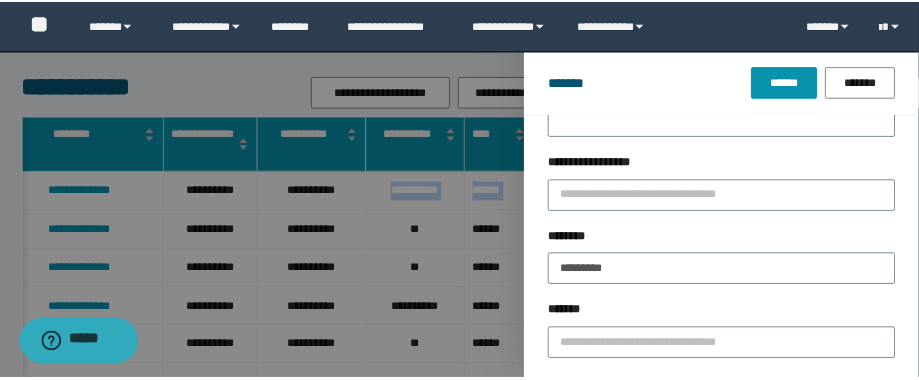 scroll, scrollTop: 160, scrollLeft: 0, axis: vertical 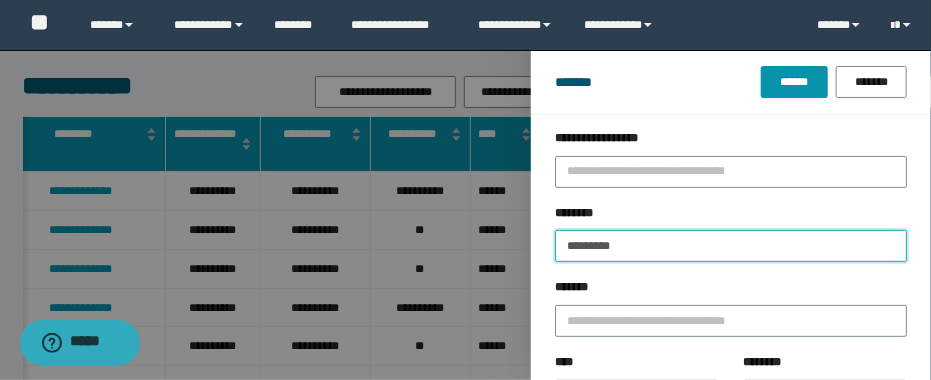 drag, startPoint x: 661, startPoint y: 252, endPoint x: 498, endPoint y: 237, distance: 163.68874 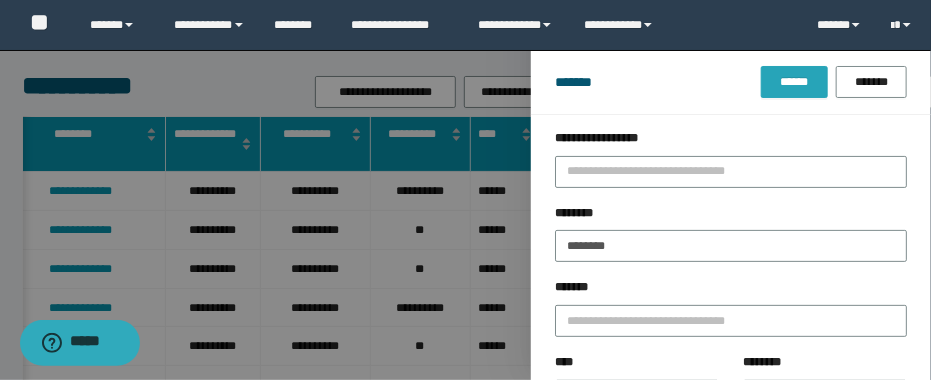 click on "******" at bounding box center (794, 82) 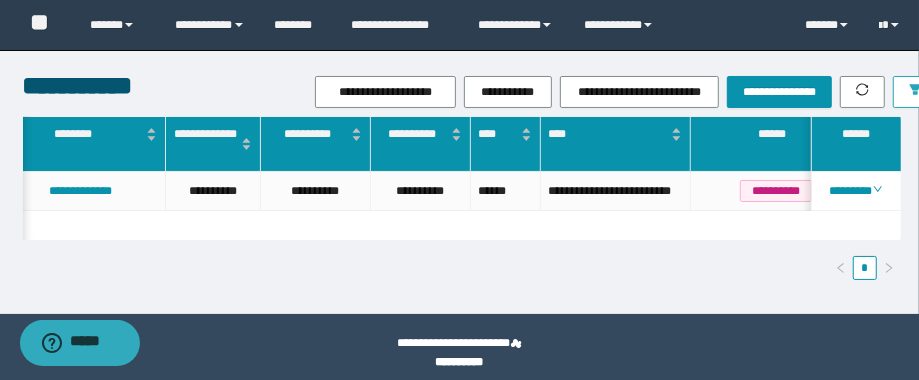 scroll, scrollTop: 0, scrollLeft: 107, axis: horizontal 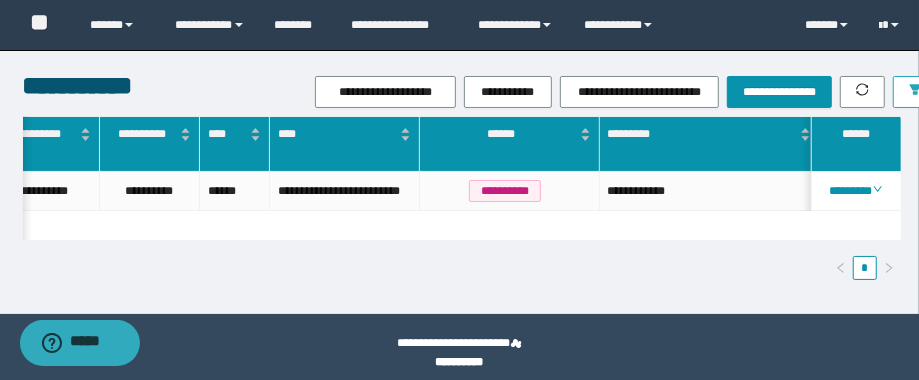 click at bounding box center (915, 92) 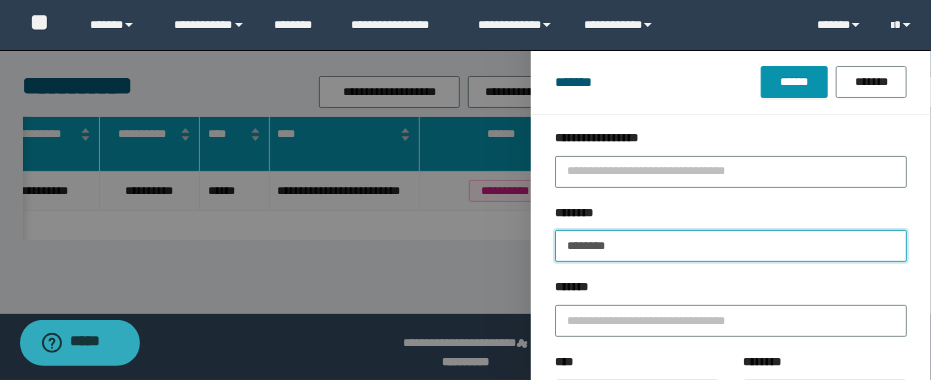 drag, startPoint x: 676, startPoint y: 251, endPoint x: 463, endPoint y: 239, distance: 213.33775 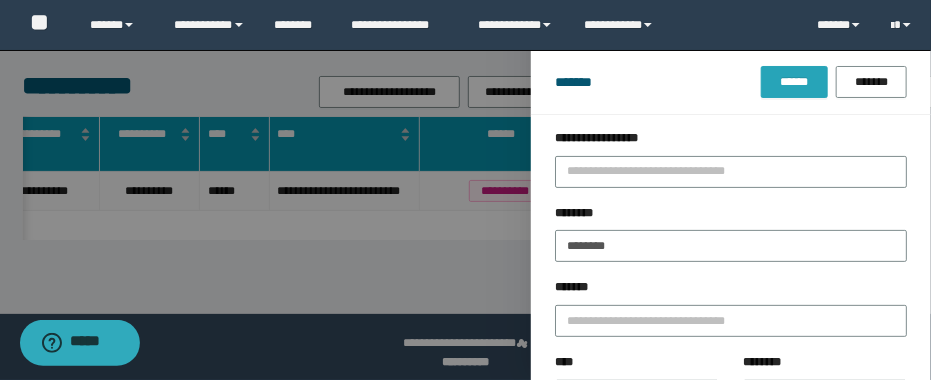 drag, startPoint x: 799, startPoint y: 86, endPoint x: 804, endPoint y: 70, distance: 16.763054 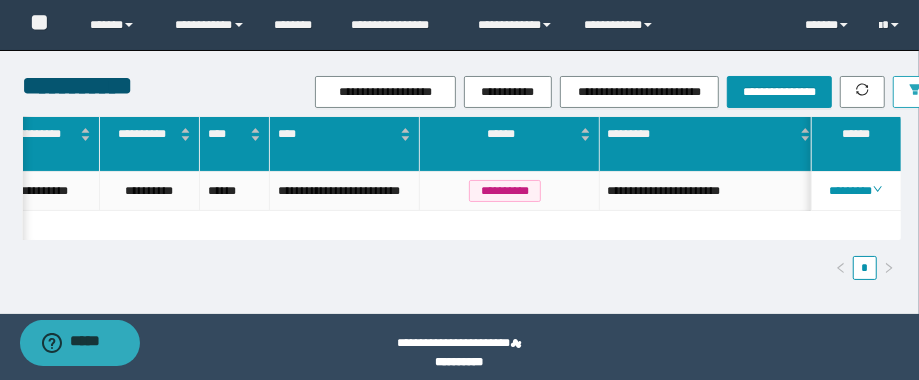 scroll, scrollTop: 0, scrollLeft: 0, axis: both 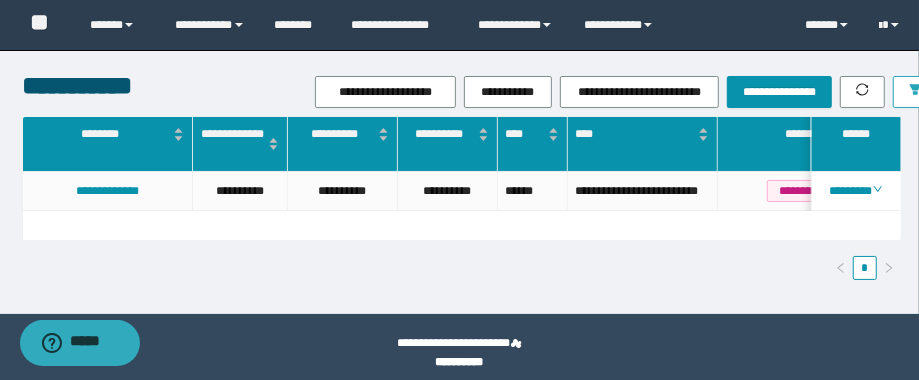 click at bounding box center [915, 92] 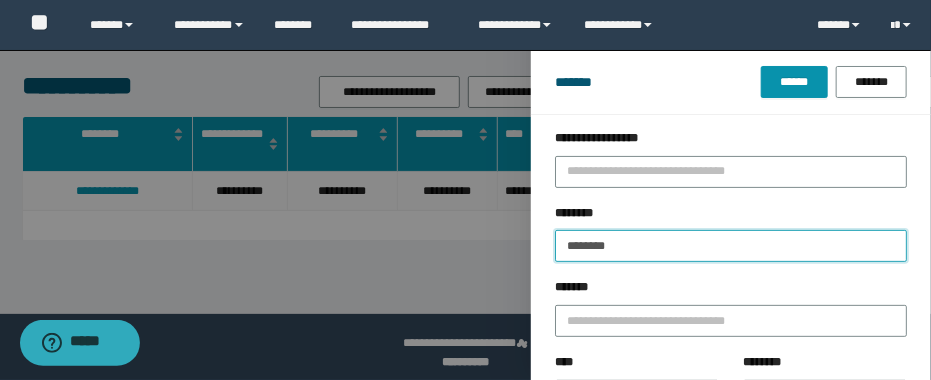 drag, startPoint x: 687, startPoint y: 243, endPoint x: 474, endPoint y: 252, distance: 213.19006 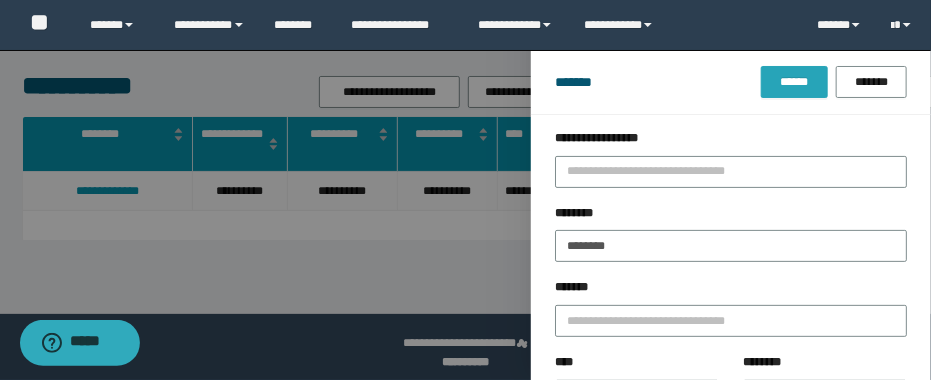 click on "******" at bounding box center (794, 82) 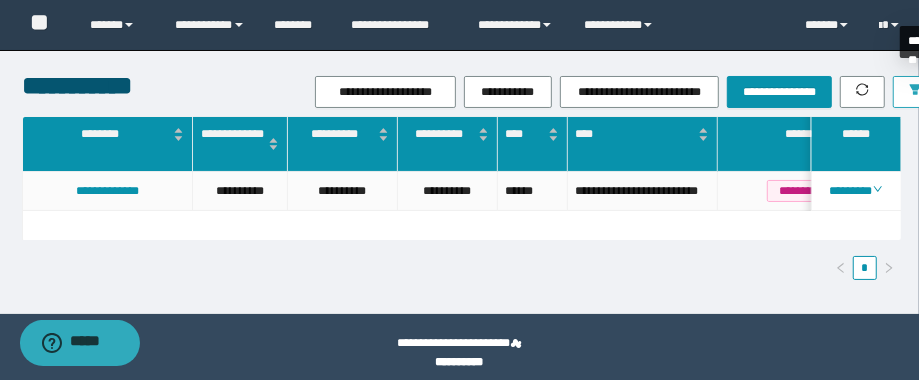 click at bounding box center [915, 92] 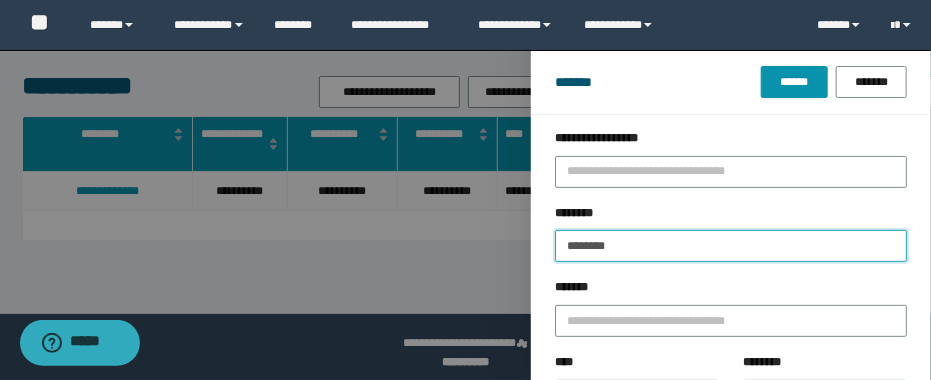 drag, startPoint x: 665, startPoint y: 246, endPoint x: 424, endPoint y: 227, distance: 241.7478 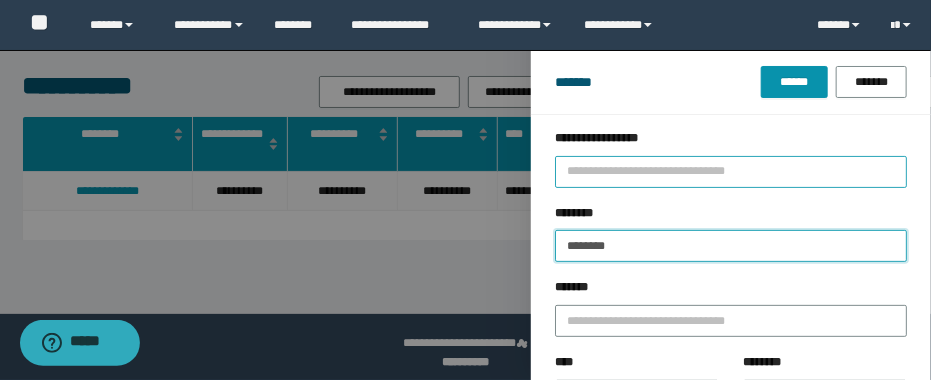 paste 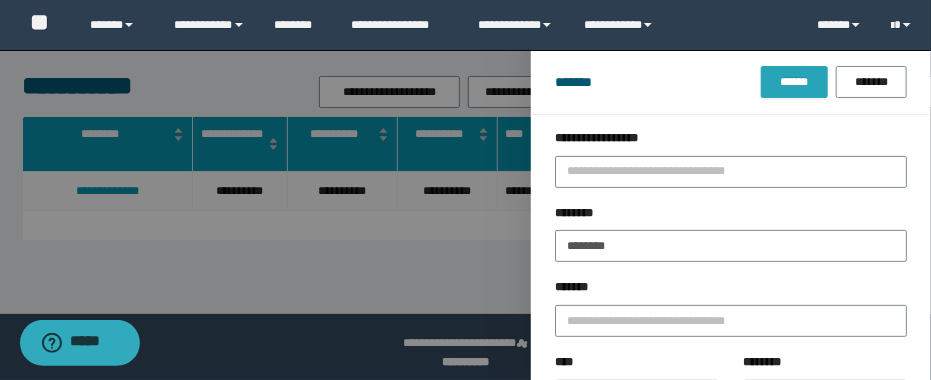click on "******" at bounding box center [794, 82] 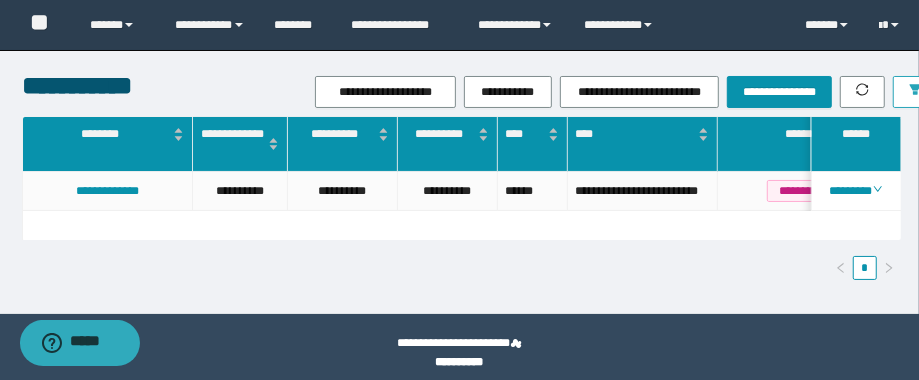 scroll, scrollTop: 0, scrollLeft: 3, axis: horizontal 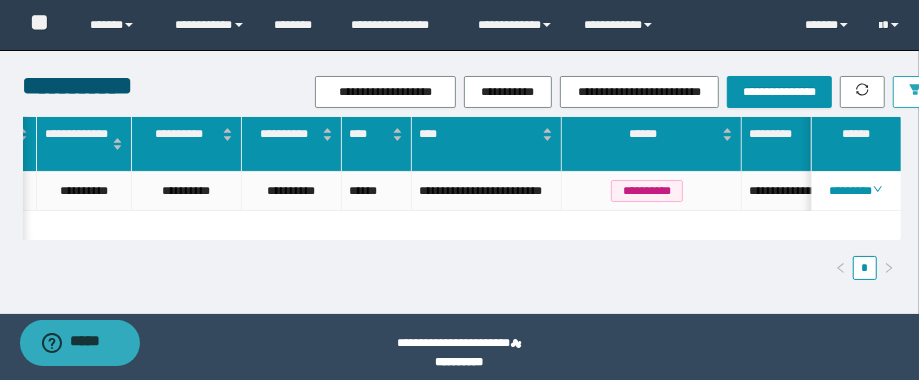 click at bounding box center (915, 92) 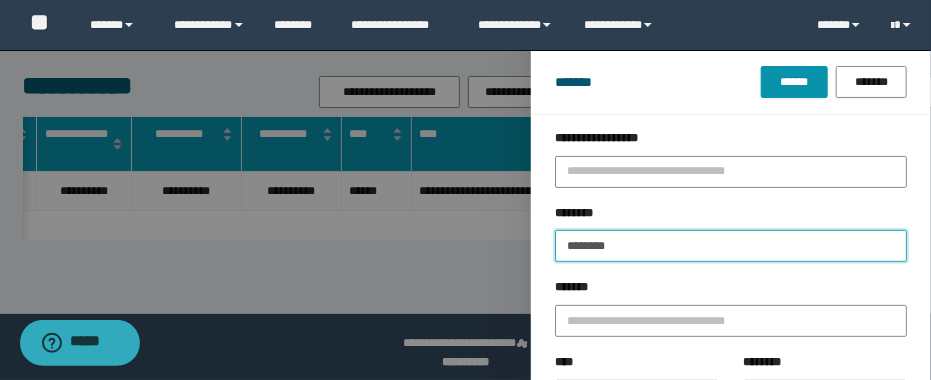 drag, startPoint x: 657, startPoint y: 243, endPoint x: 479, endPoint y: 224, distance: 179.01117 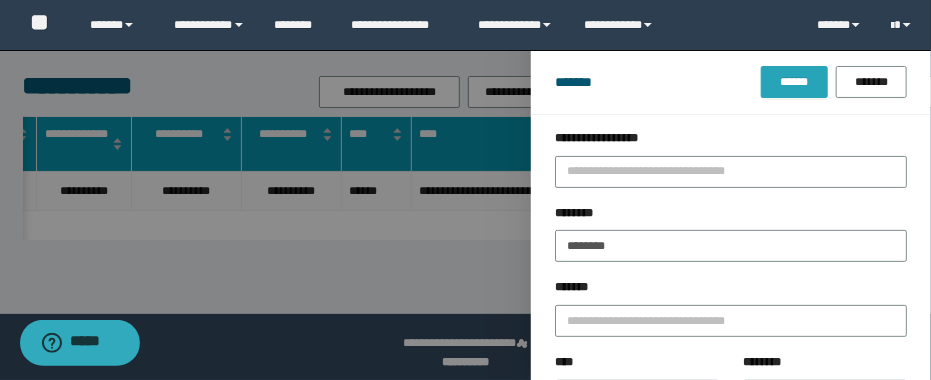 click on "******" at bounding box center [794, 82] 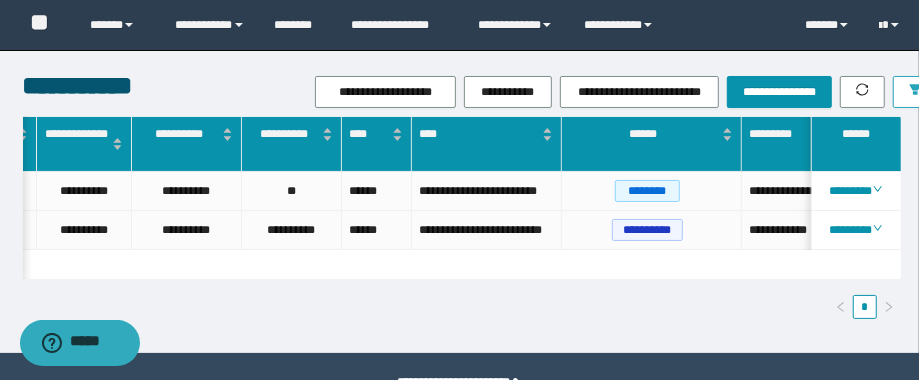 scroll, scrollTop: 0, scrollLeft: 194, axis: horizontal 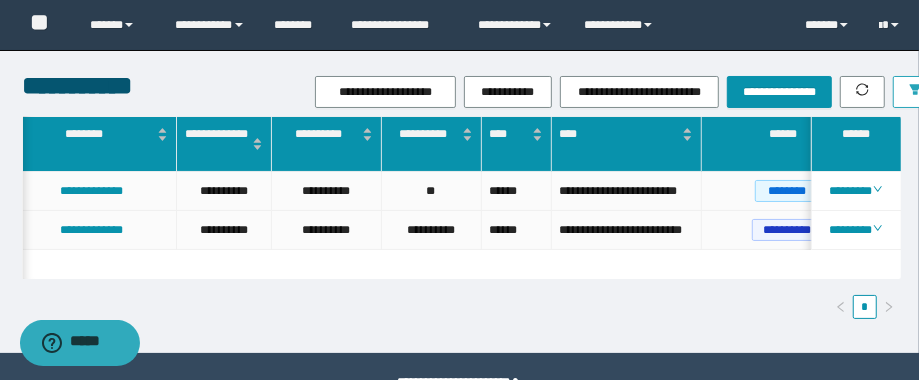 click on "**********" at bounding box center [626, 92] 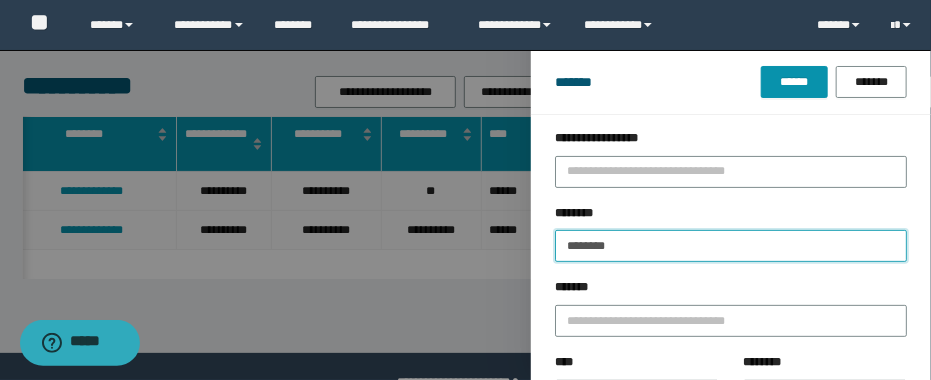 drag, startPoint x: 710, startPoint y: 253, endPoint x: 501, endPoint y: 228, distance: 210.4899 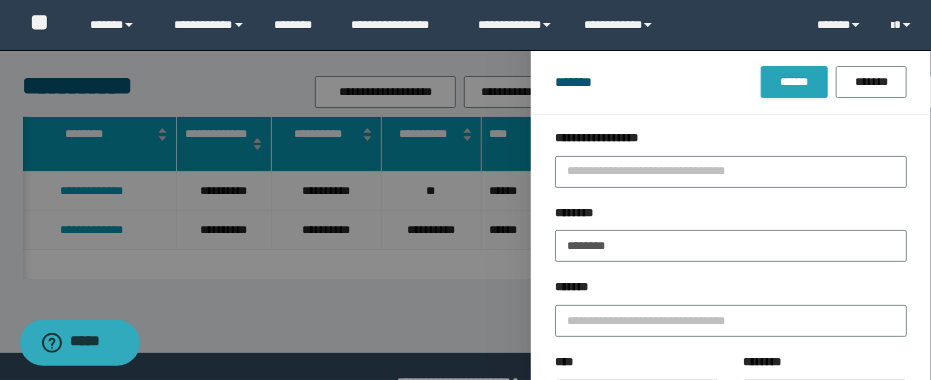 click on "******" at bounding box center [794, 82] 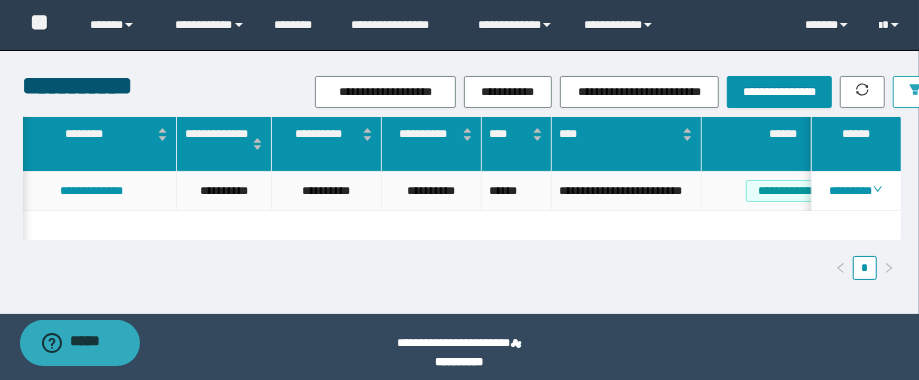 scroll, scrollTop: 0, scrollLeft: 0, axis: both 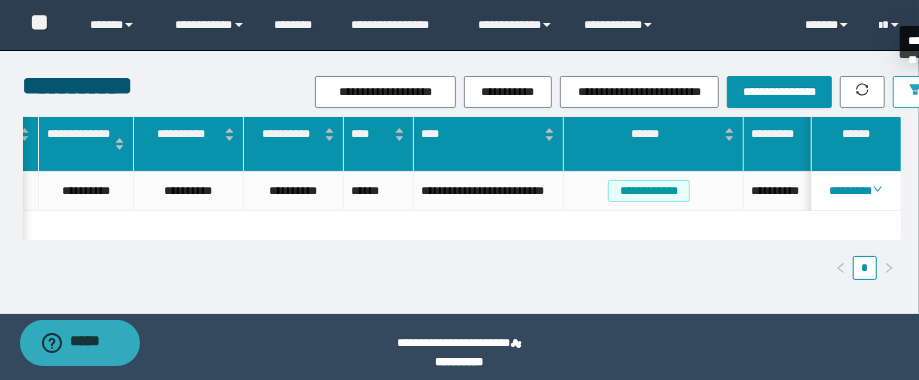 click at bounding box center [915, 92] 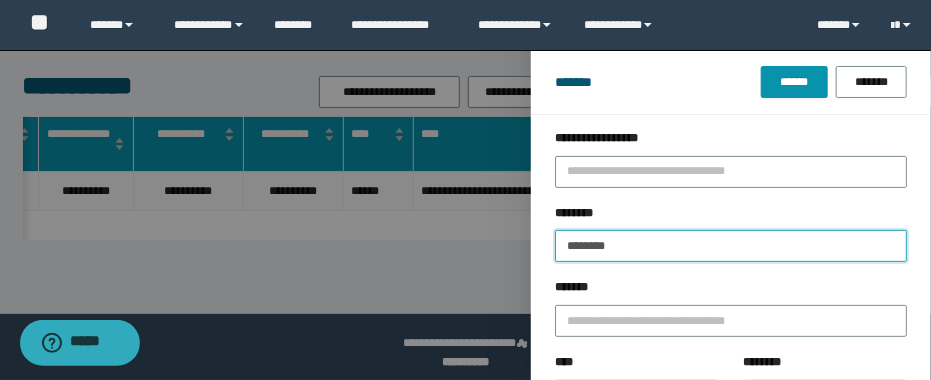 drag, startPoint x: 580, startPoint y: 248, endPoint x: 500, endPoint y: 245, distance: 80.05623 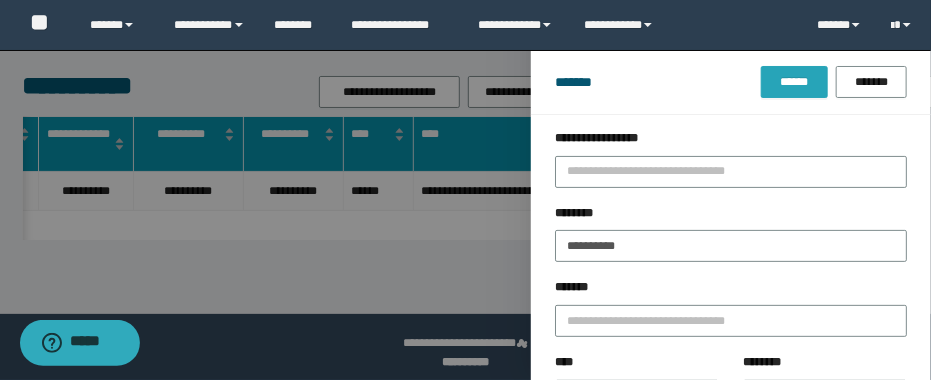 click on "******" at bounding box center [794, 82] 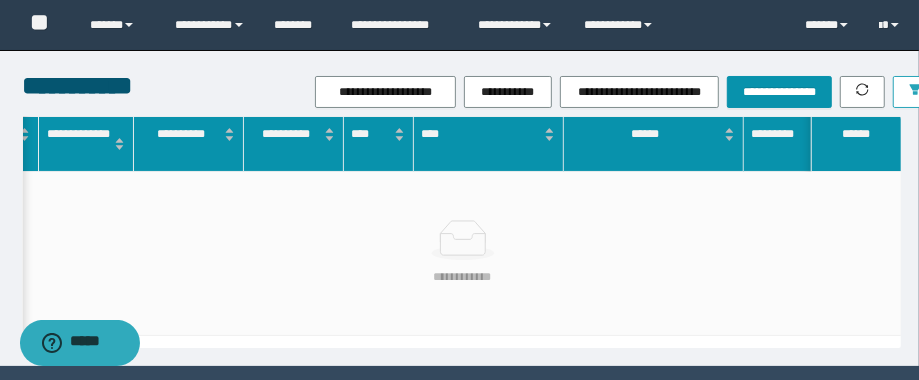 click at bounding box center [915, 92] 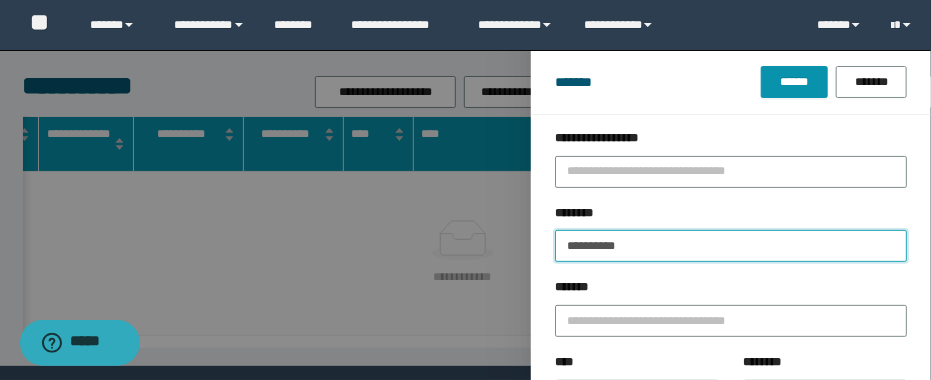 drag, startPoint x: 663, startPoint y: 257, endPoint x: 501, endPoint y: 236, distance: 163.35544 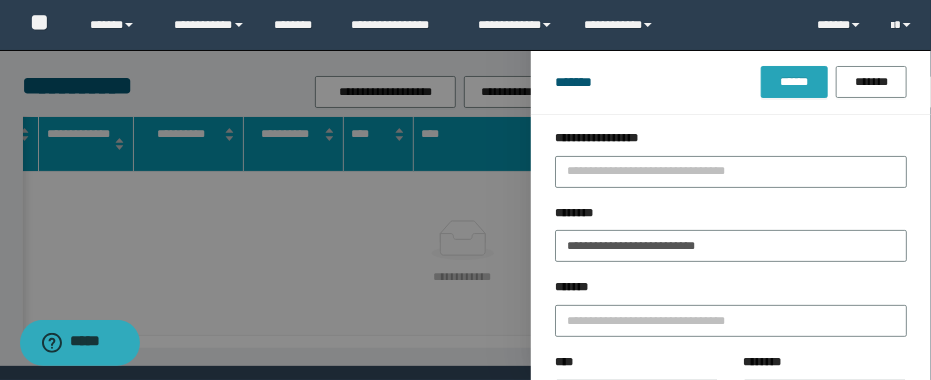 drag, startPoint x: 795, startPoint y: 86, endPoint x: 791, endPoint y: 73, distance: 13.601471 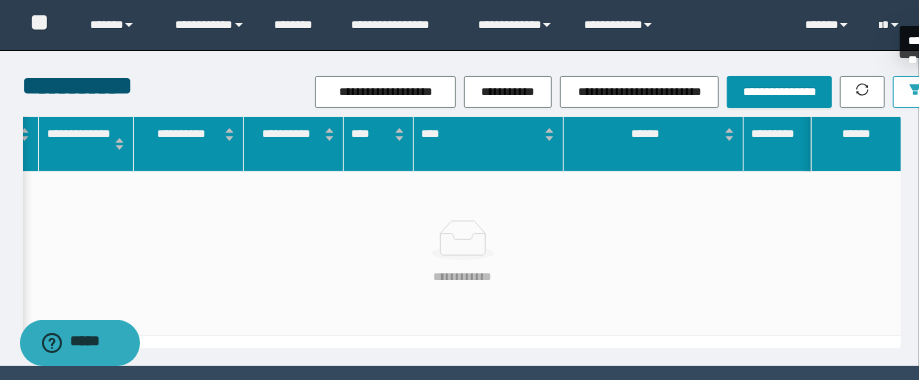 click at bounding box center [915, 92] 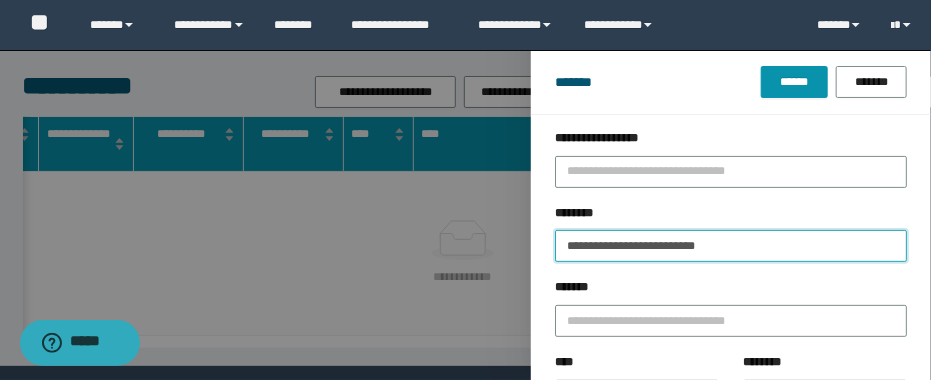 drag, startPoint x: 745, startPoint y: 245, endPoint x: 512, endPoint y: 244, distance: 233.00215 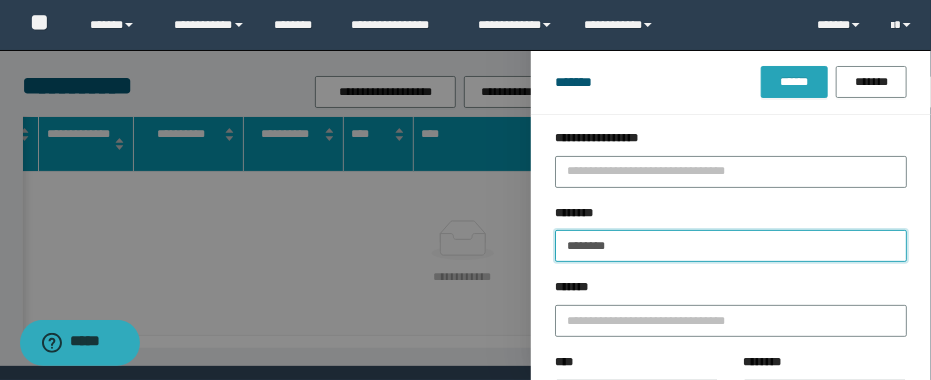 type on "********" 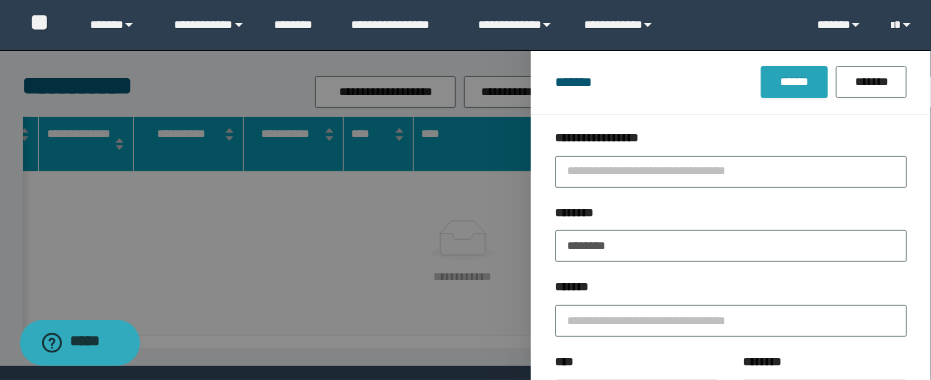 click on "******" at bounding box center (794, 82) 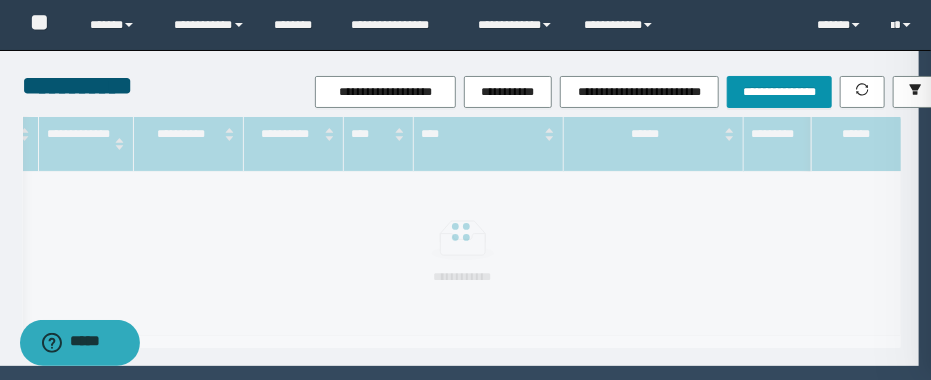 click at bounding box center (465, 190) 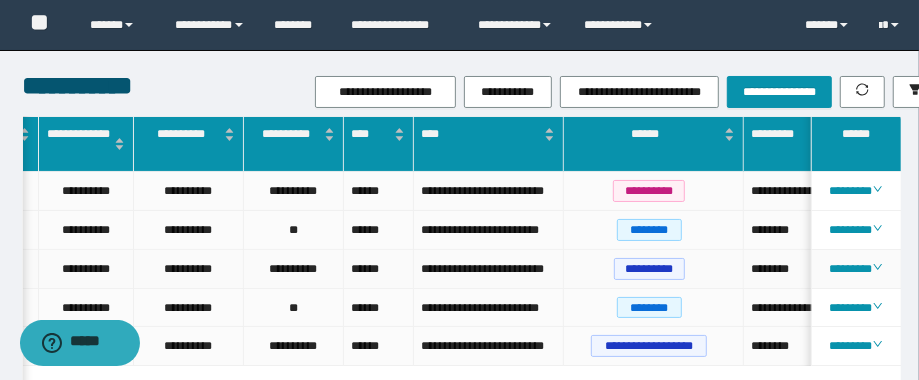click on "**********" at bounding box center (488, 269) 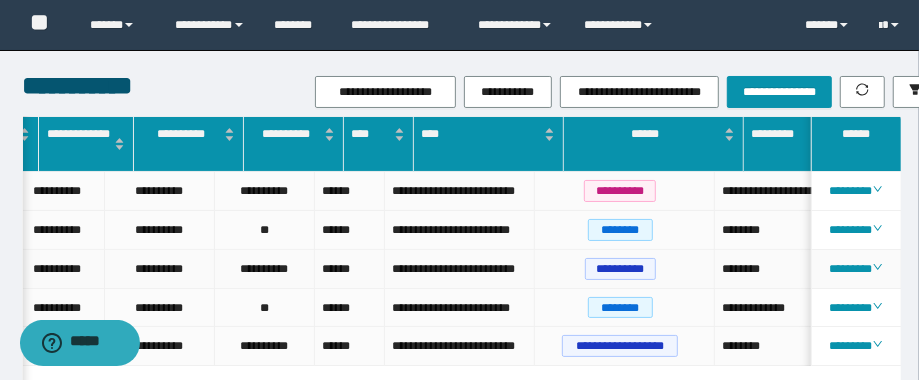 scroll, scrollTop: 0, scrollLeft: 186, axis: horizontal 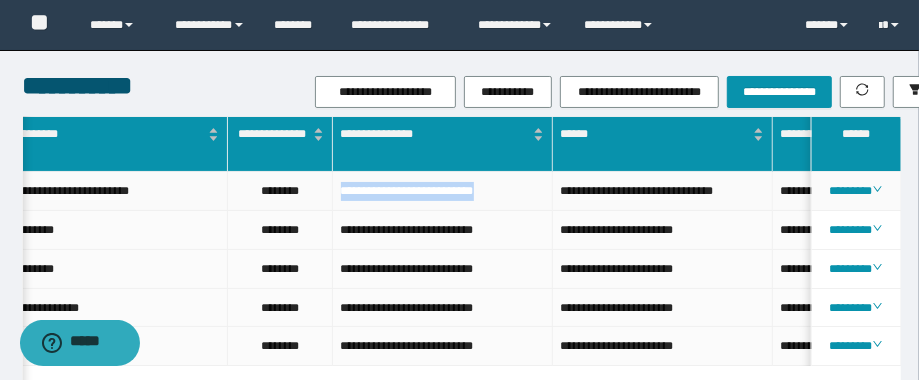 drag, startPoint x: 518, startPoint y: 186, endPoint x: 331, endPoint y: 177, distance: 187.21645 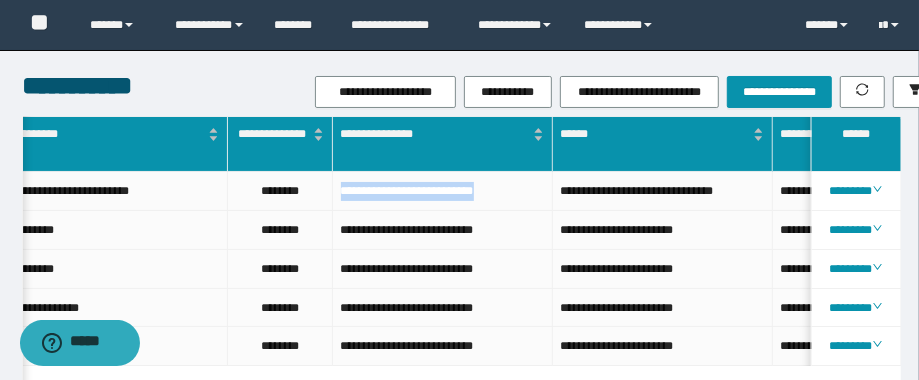 copy on "**********" 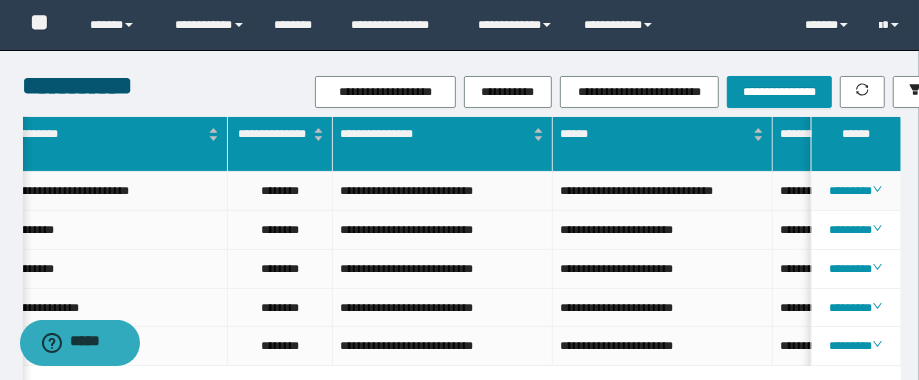 click on "********" at bounding box center [280, 191] 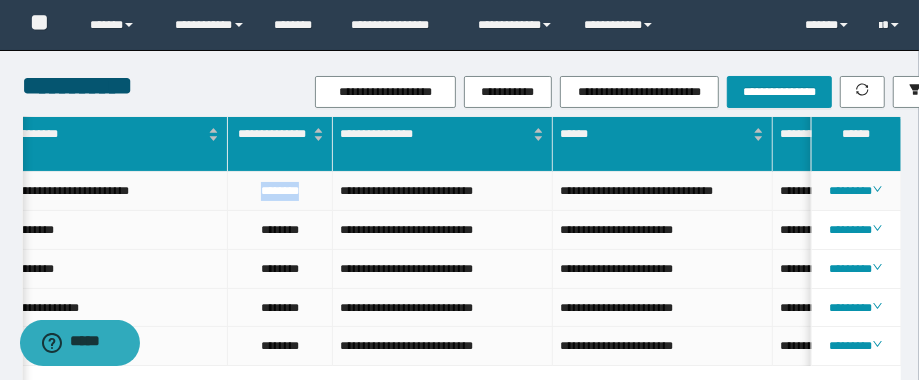click on "********" at bounding box center [280, 191] 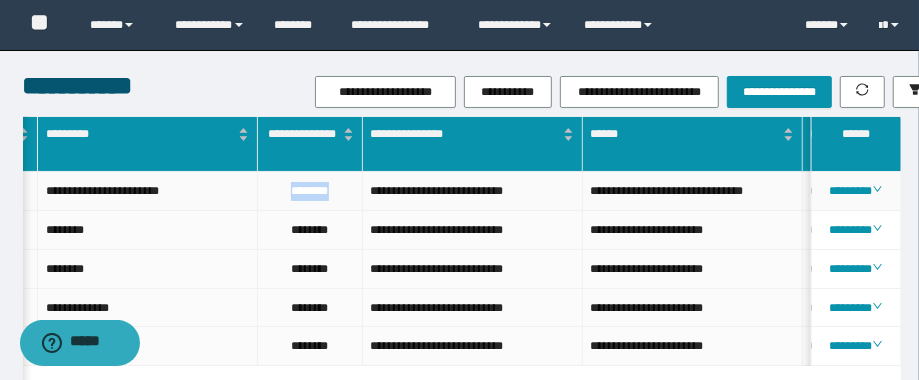 scroll, scrollTop: 0, scrollLeft: 858, axis: horizontal 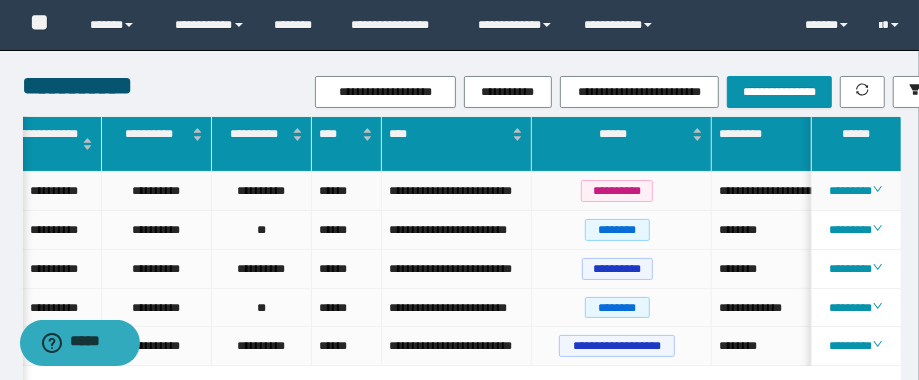 click on "**********" at bounding box center (822, 191) 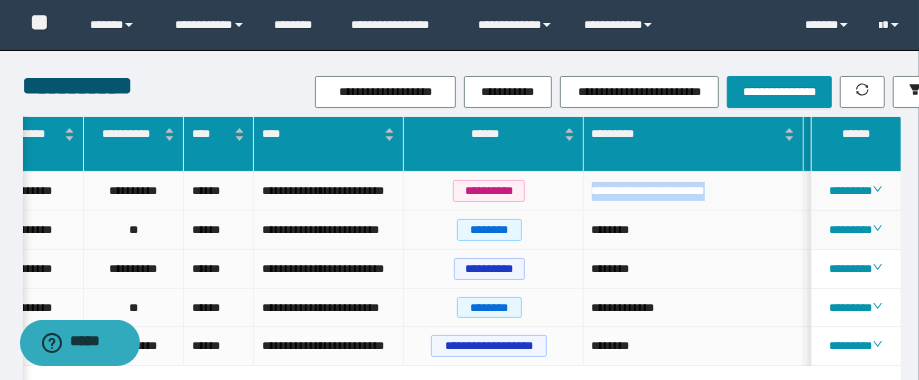 drag, startPoint x: 746, startPoint y: 189, endPoint x: 631, endPoint y: 255, distance: 132.59337 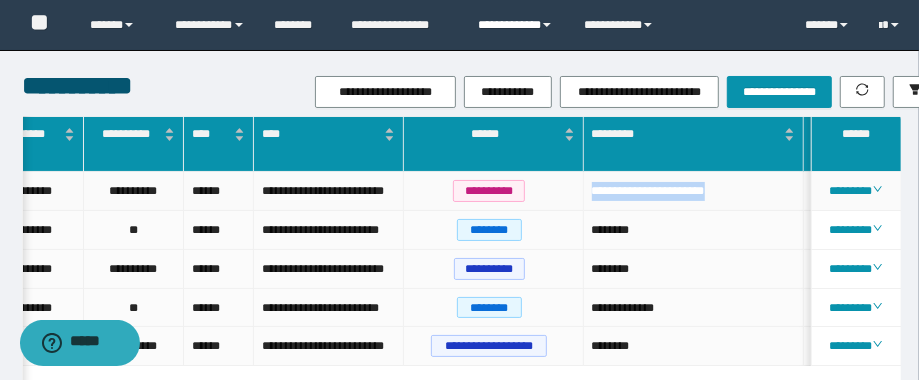 copy on "**********" 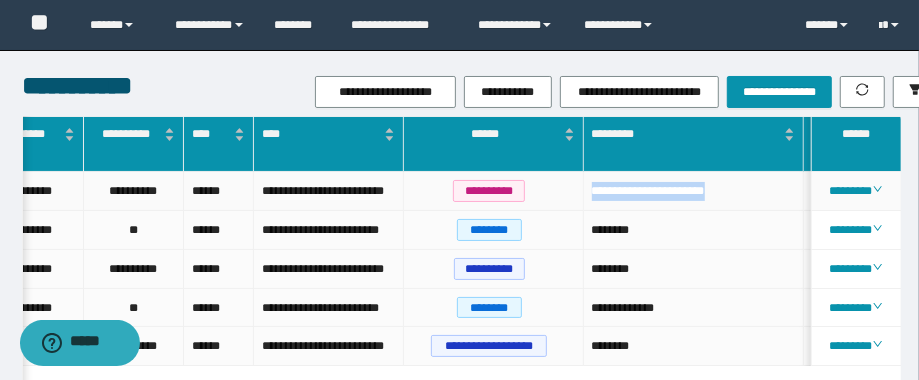 click on "**********" at bounding box center [694, 191] 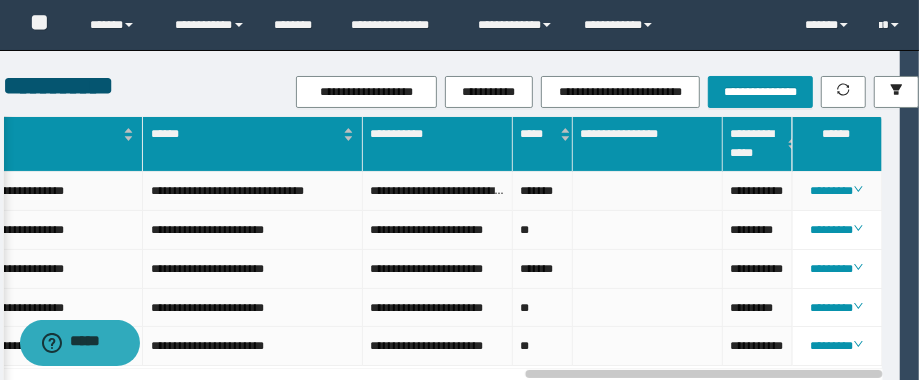 click on "**********" at bounding box center [758, 191] 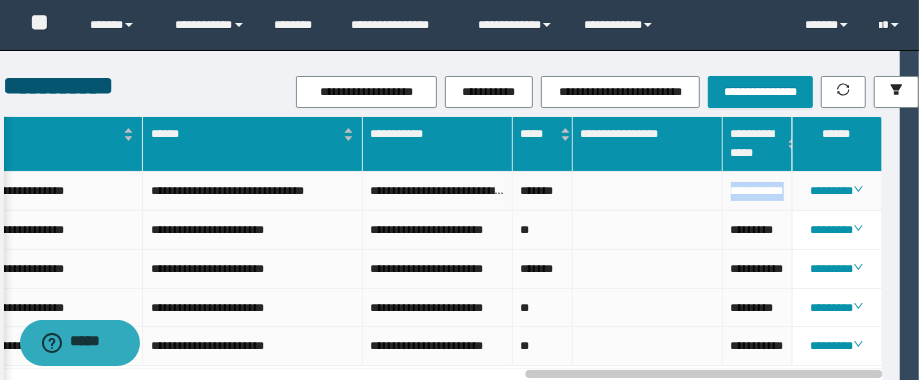 click on "**********" at bounding box center (758, 191) 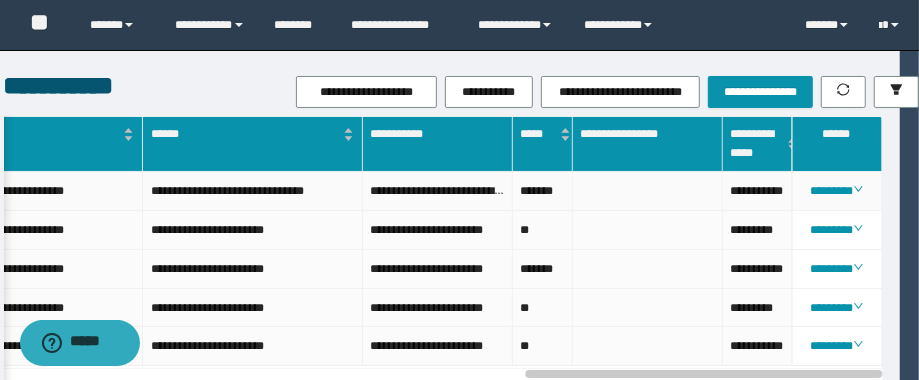 click on "**********" at bounding box center [437, 191] 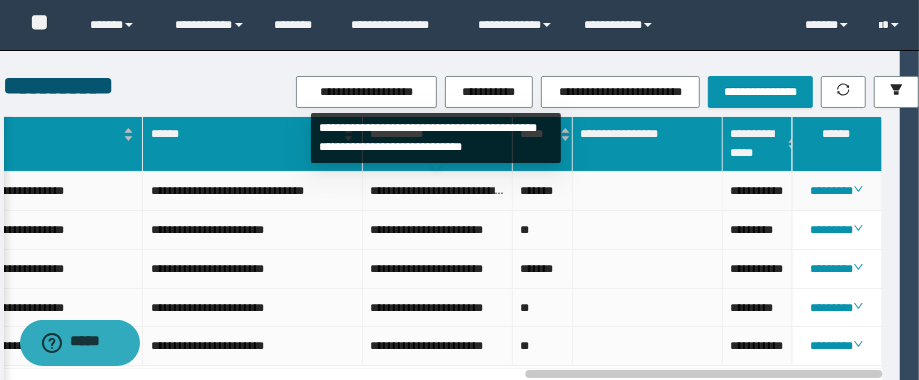 scroll, scrollTop: 0, scrollLeft: 1251, axis: horizontal 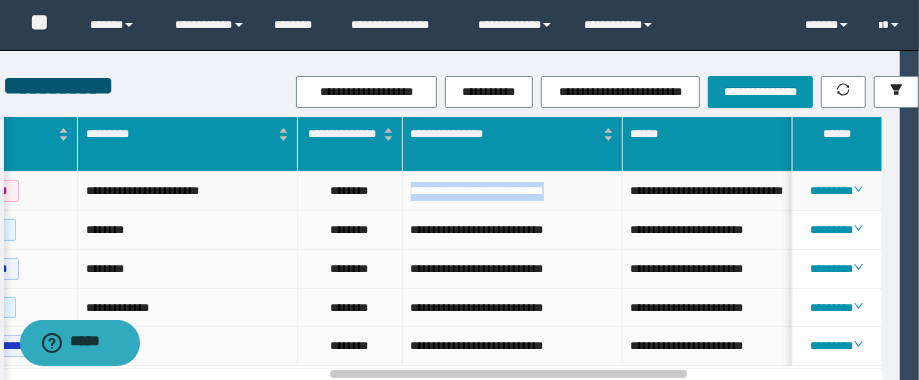 drag, startPoint x: 589, startPoint y: 189, endPoint x: 393, endPoint y: 188, distance: 196.00255 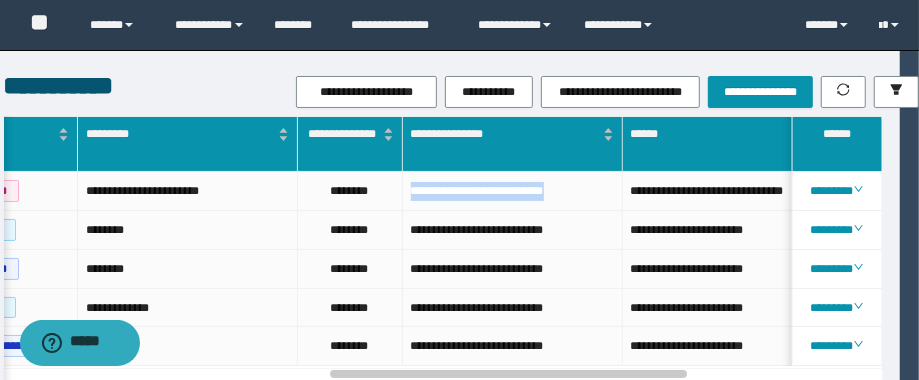 copy on "**********" 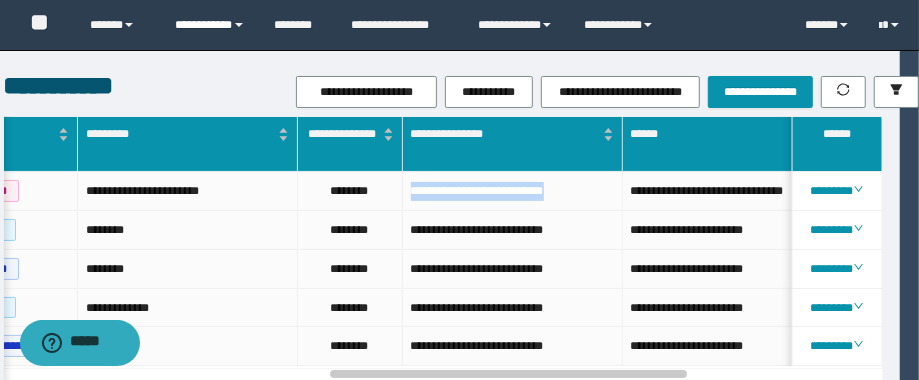 click at bounding box center (239, 25) 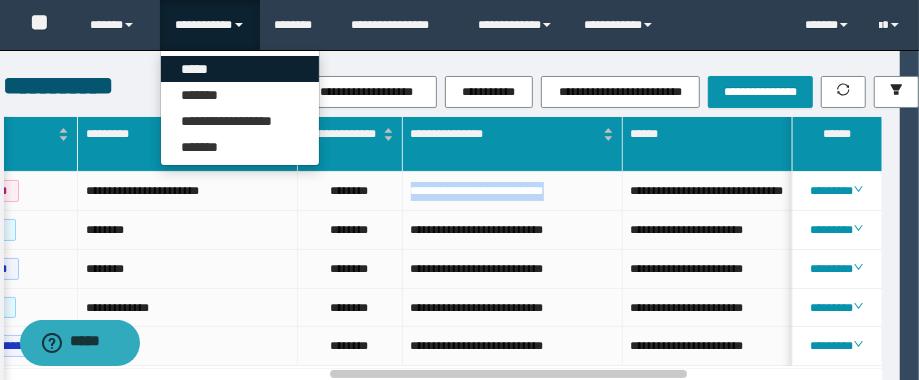 click on "*****" at bounding box center (240, 69) 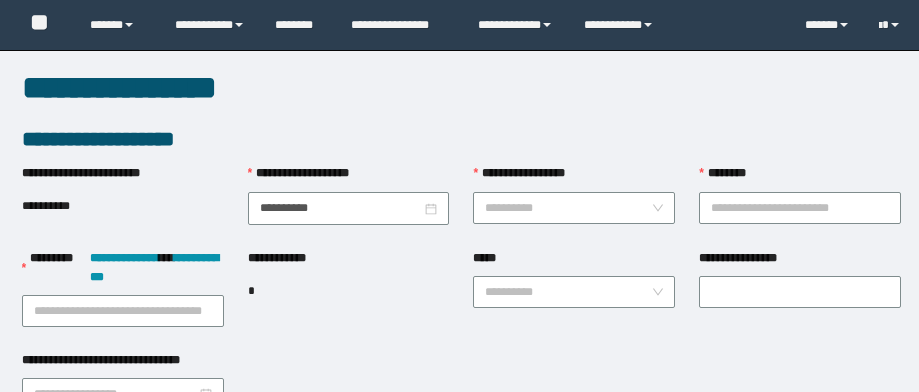 scroll, scrollTop: 0, scrollLeft: 0, axis: both 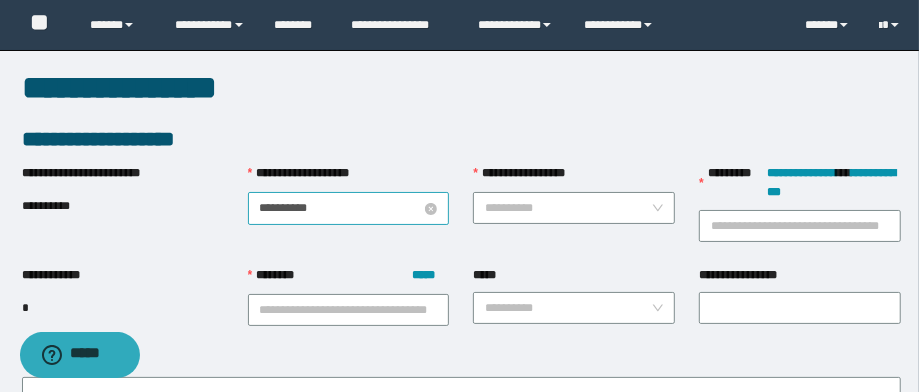 click on "**********" at bounding box center [341, 208] 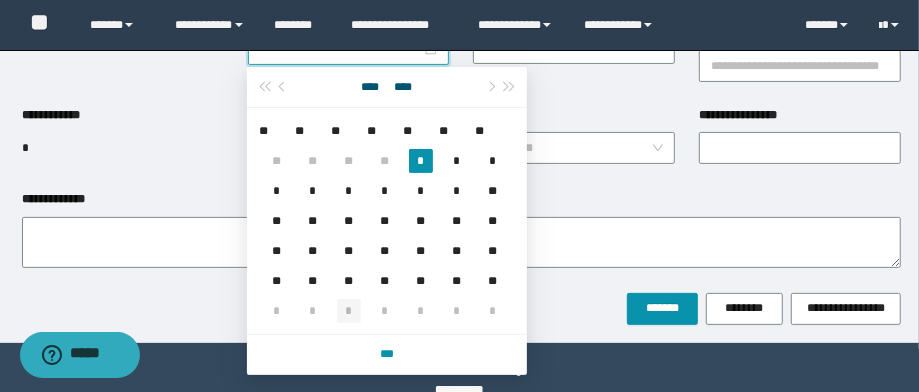scroll, scrollTop: 80, scrollLeft: 0, axis: vertical 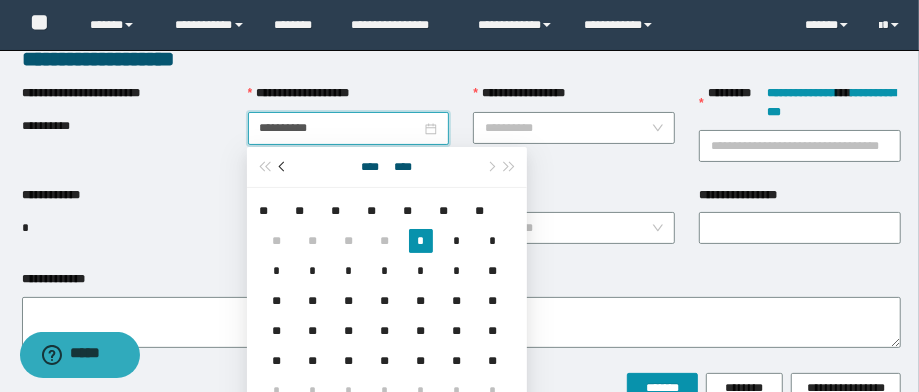 click at bounding box center [283, 167] 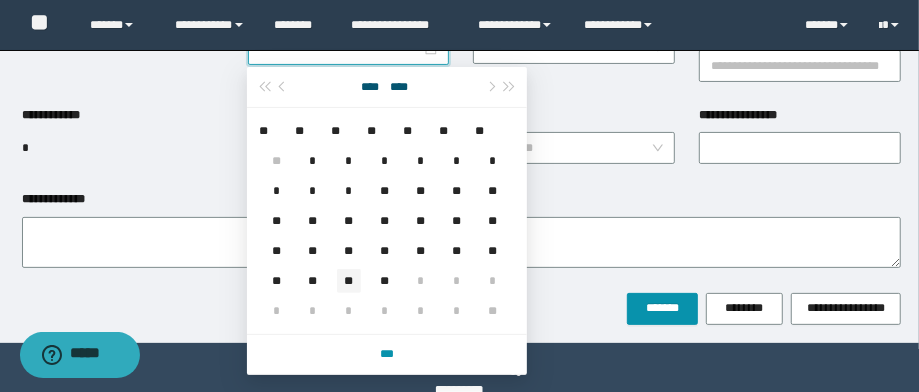 type on "**********" 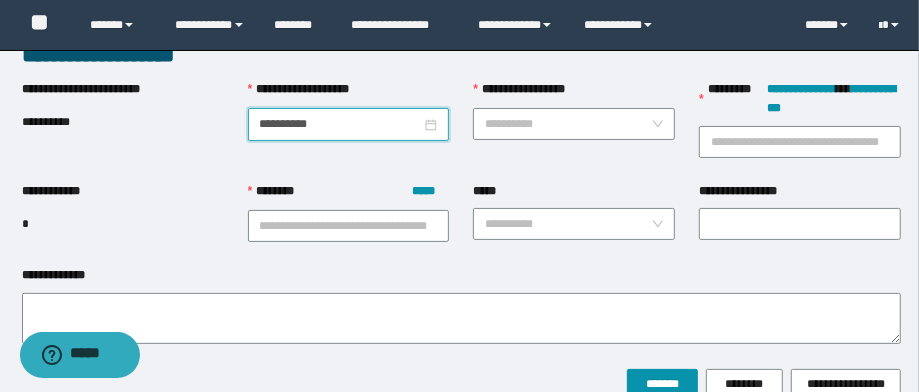 scroll, scrollTop: 0, scrollLeft: 0, axis: both 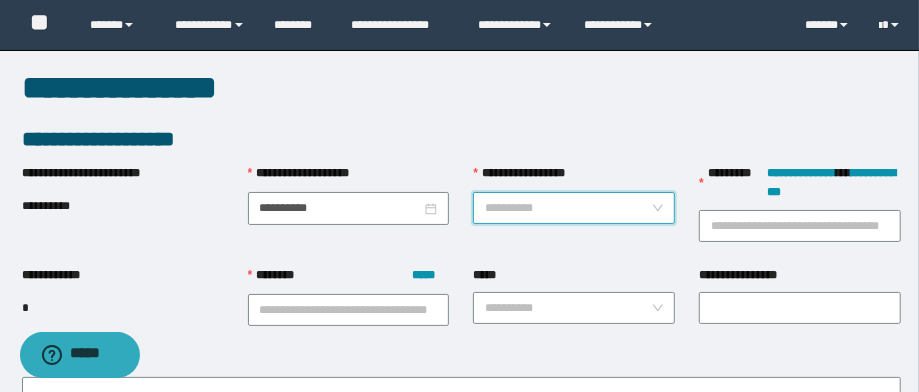 drag, startPoint x: 551, startPoint y: 211, endPoint x: 583, endPoint y: 250, distance: 50.447994 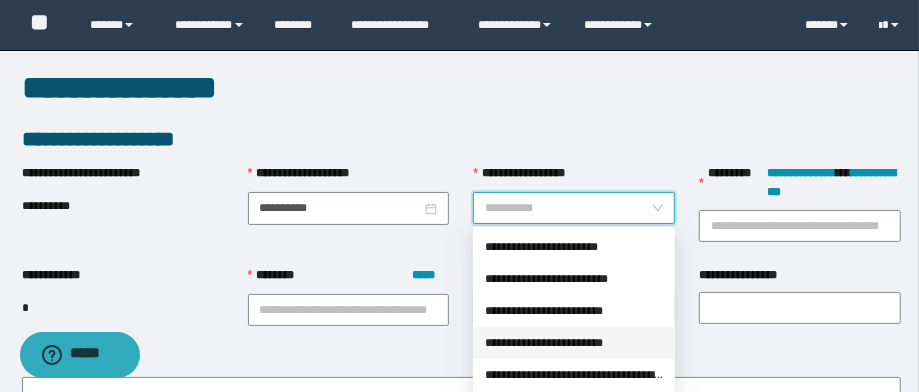 click on "**********" at bounding box center [574, 343] 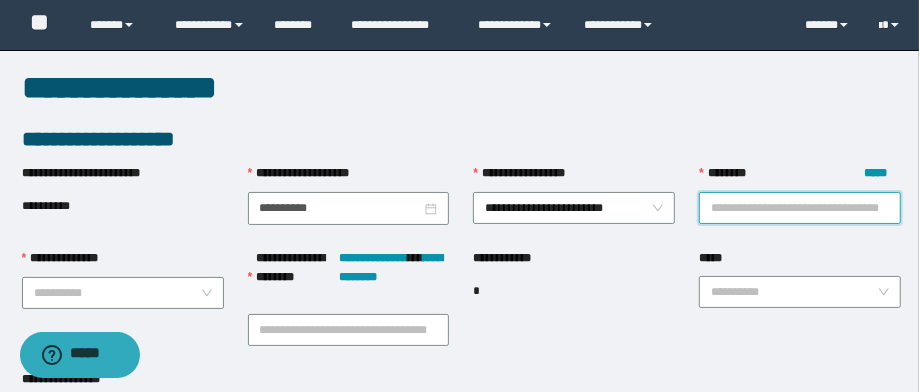 click on "******** *****" at bounding box center (800, 208) 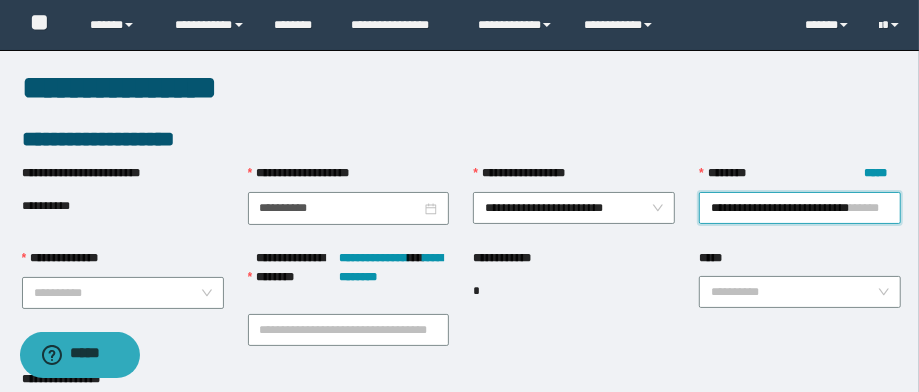 scroll, scrollTop: 0, scrollLeft: 23, axis: horizontal 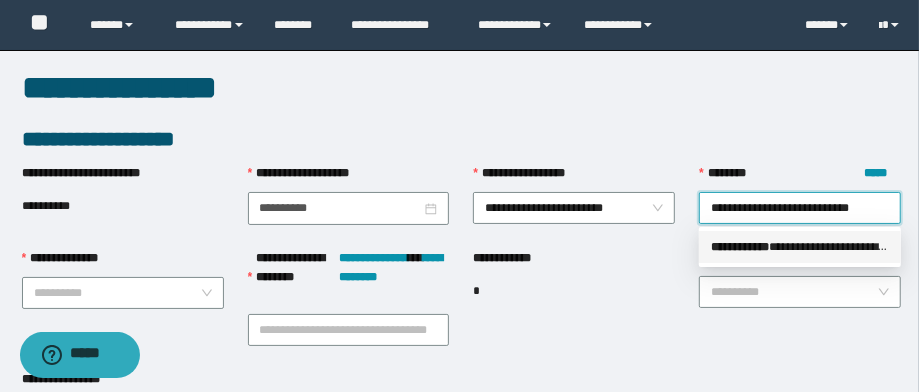 click on "**********" at bounding box center [800, 247] 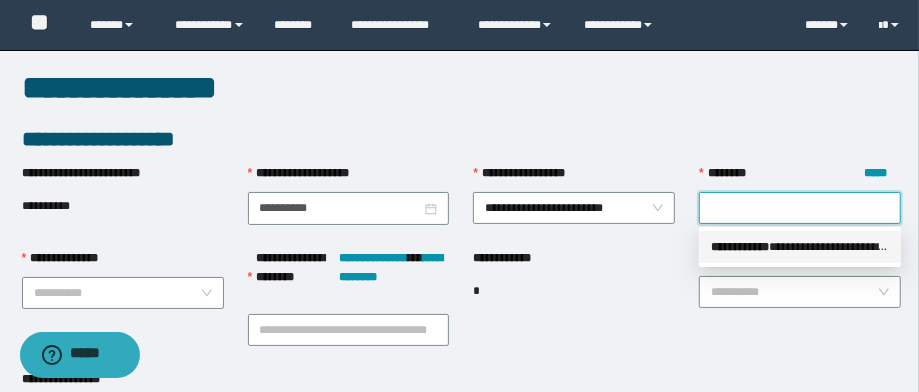 scroll, scrollTop: 0, scrollLeft: 0, axis: both 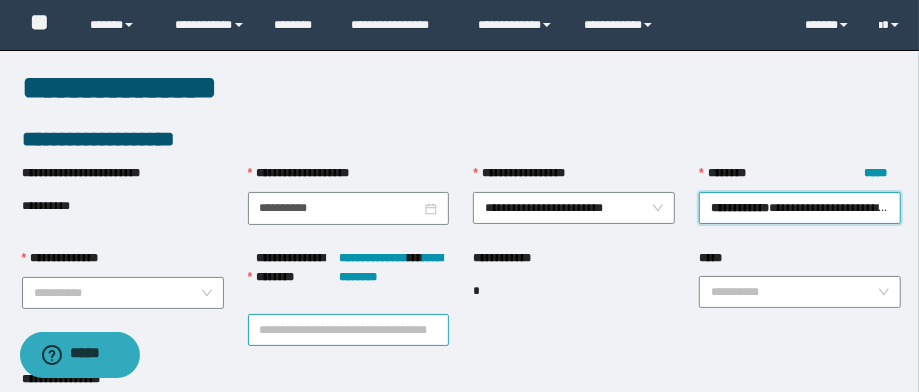 click on "**********" at bounding box center (349, 330) 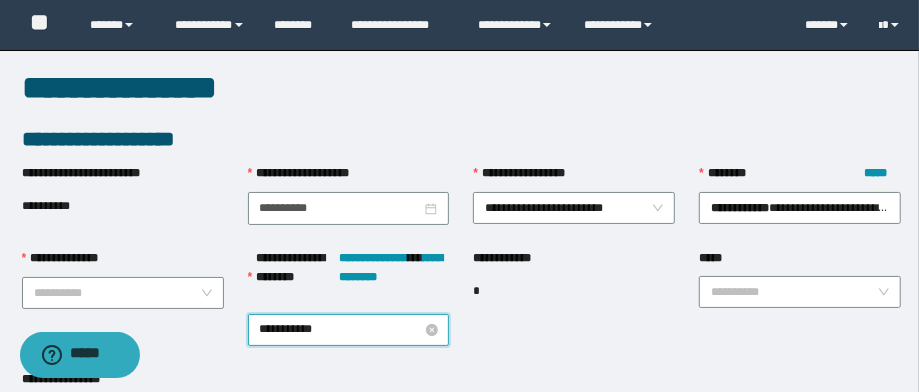 type on "**********" 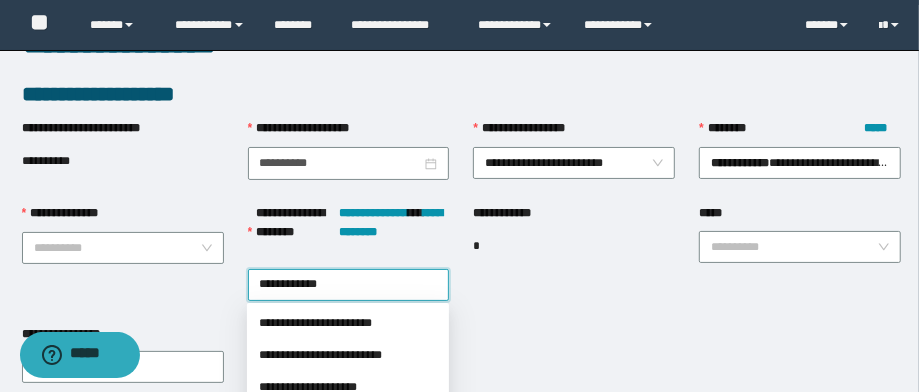 scroll, scrollTop: 80, scrollLeft: 0, axis: vertical 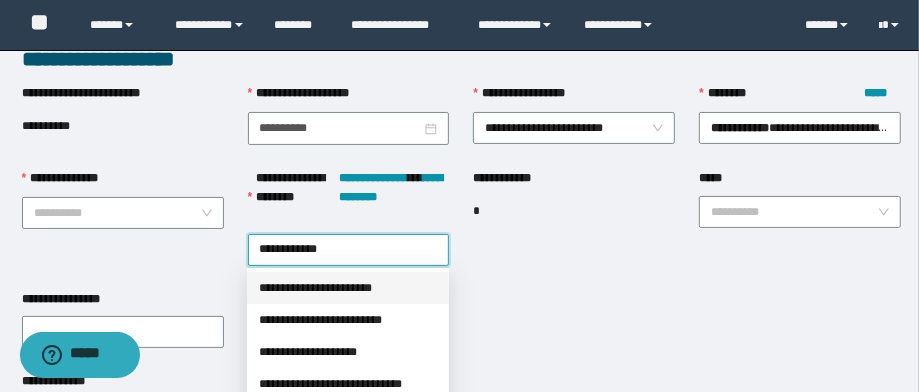 click on "**********" at bounding box center [348, 288] 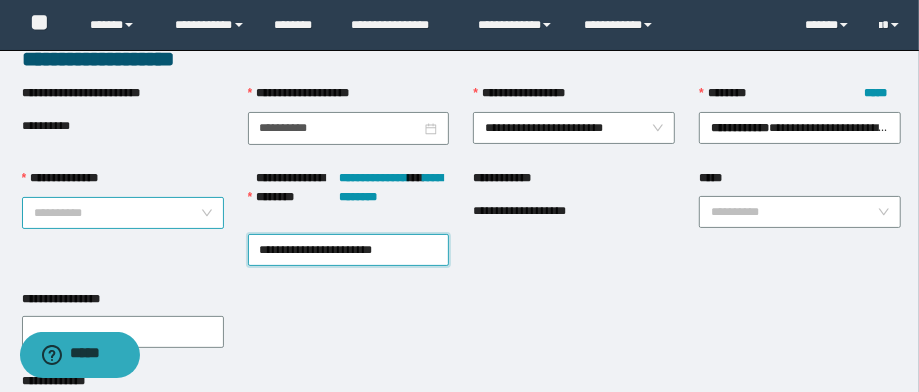 click on "**********" at bounding box center (117, 213) 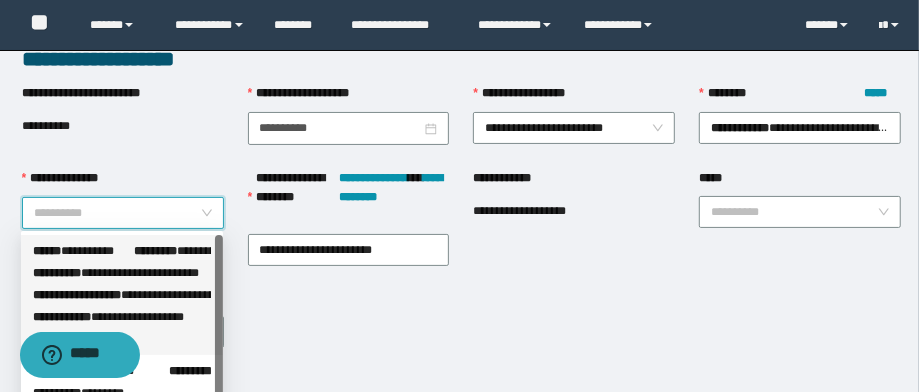 click on "**********" at bounding box center [122, 273] 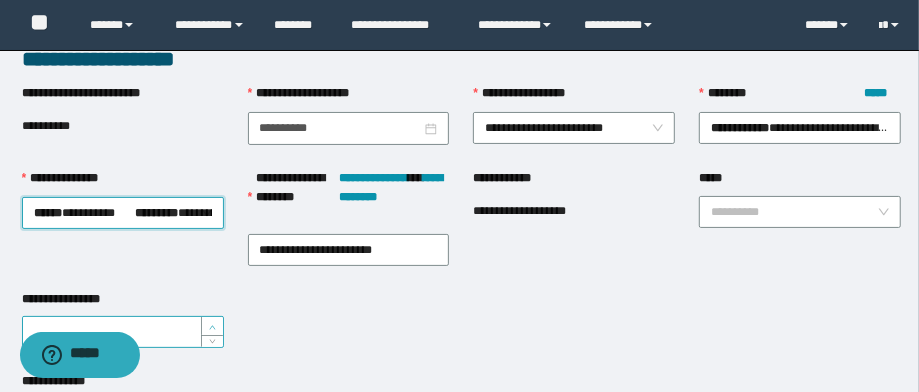 type on "*" 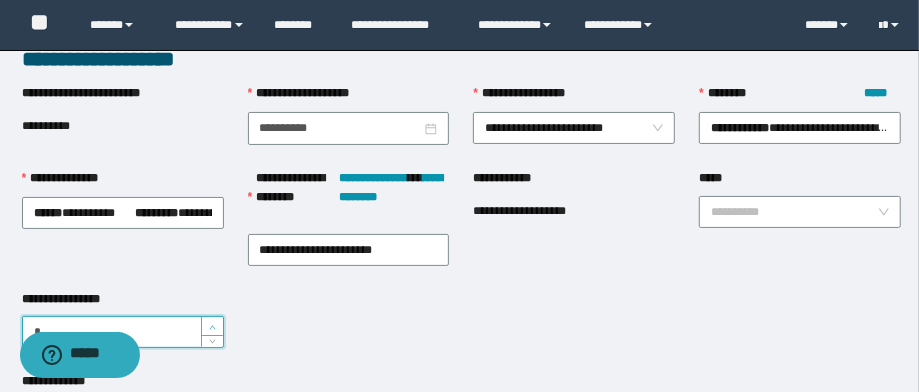 click at bounding box center [212, 326] 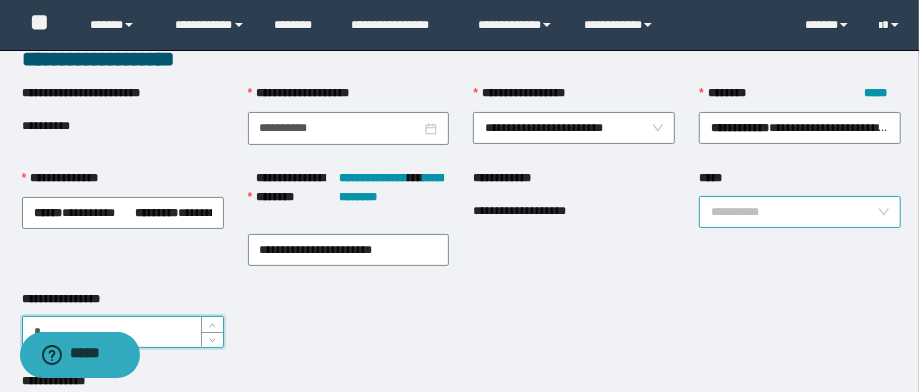 click on "*****" at bounding box center (794, 212) 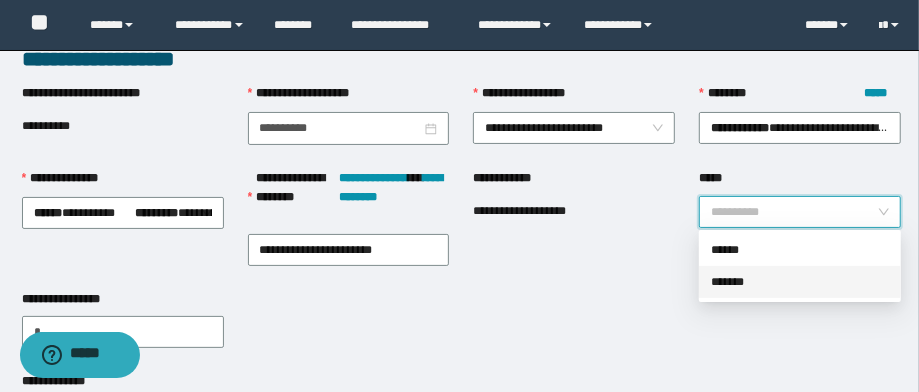 click on "*******" at bounding box center (800, 282) 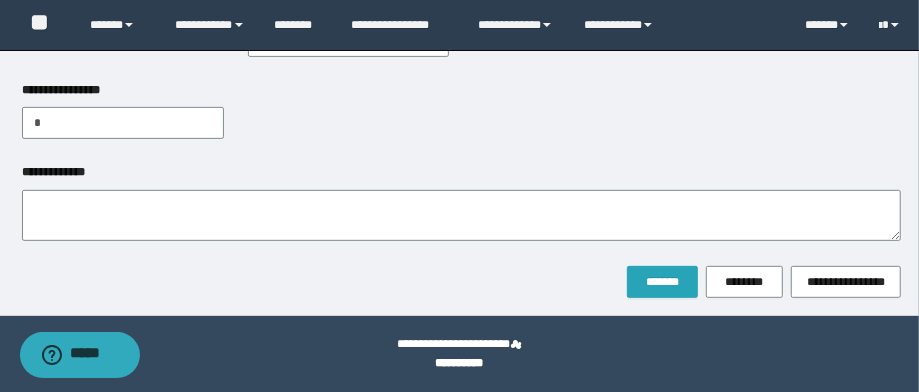 click on "*******" at bounding box center (662, 282) 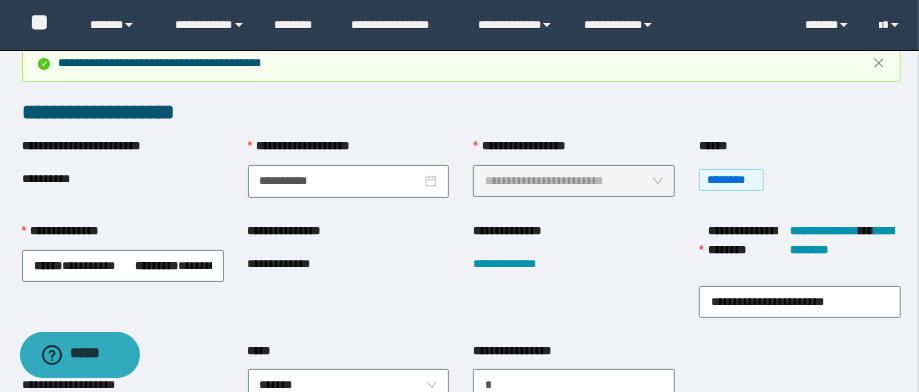 scroll, scrollTop: 160, scrollLeft: 0, axis: vertical 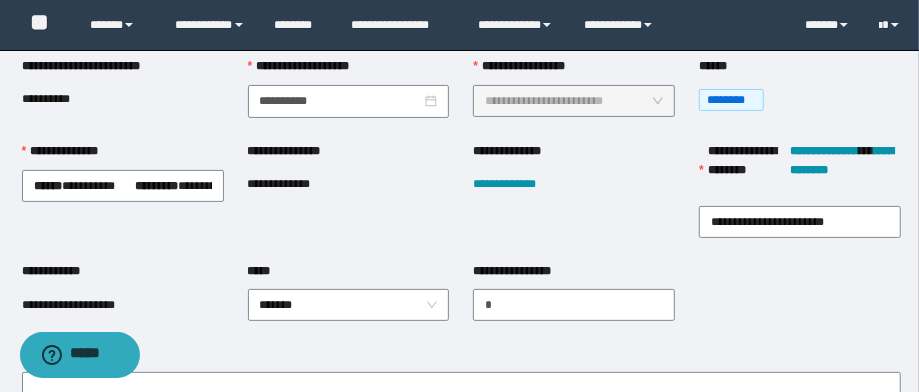 click on "**********" at bounding box center [294, 184] 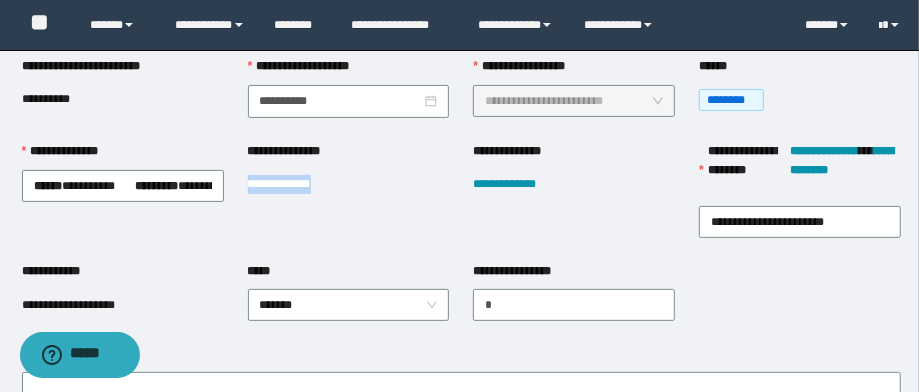 click on "**********" at bounding box center (294, 184) 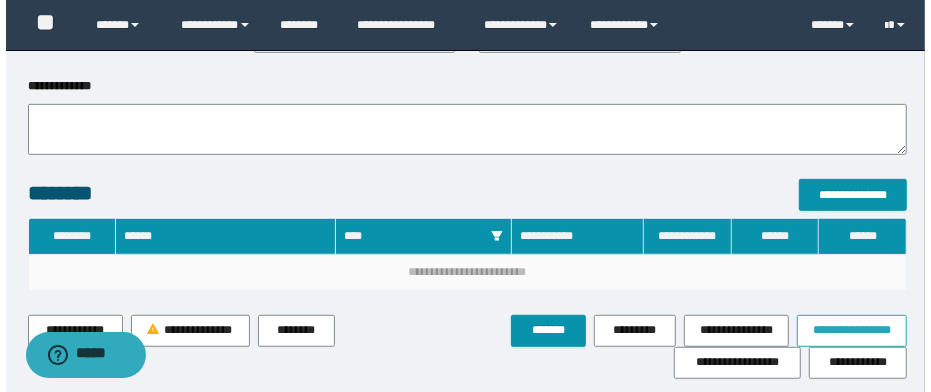 scroll, scrollTop: 528, scrollLeft: 0, axis: vertical 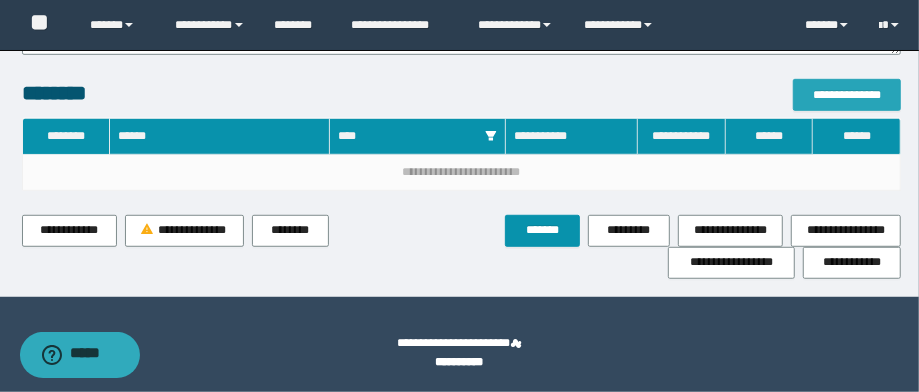 click on "**********" at bounding box center [847, 95] 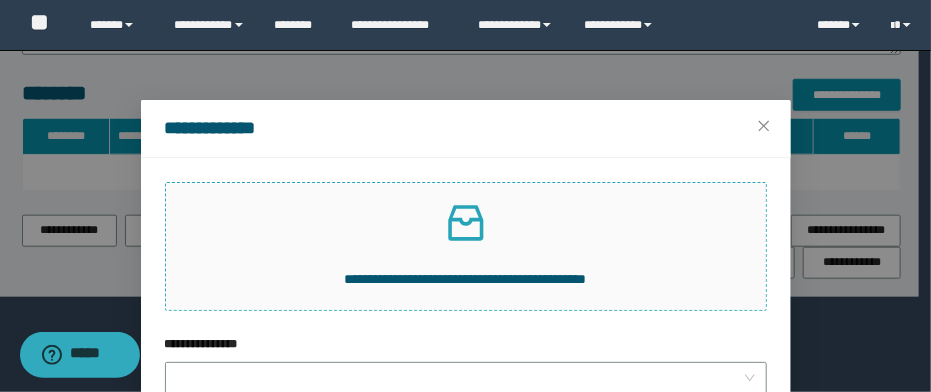 click 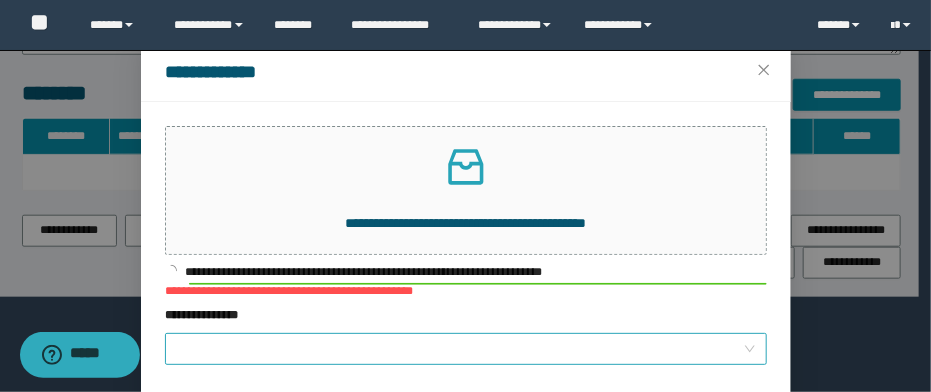 scroll, scrollTop: 80, scrollLeft: 0, axis: vertical 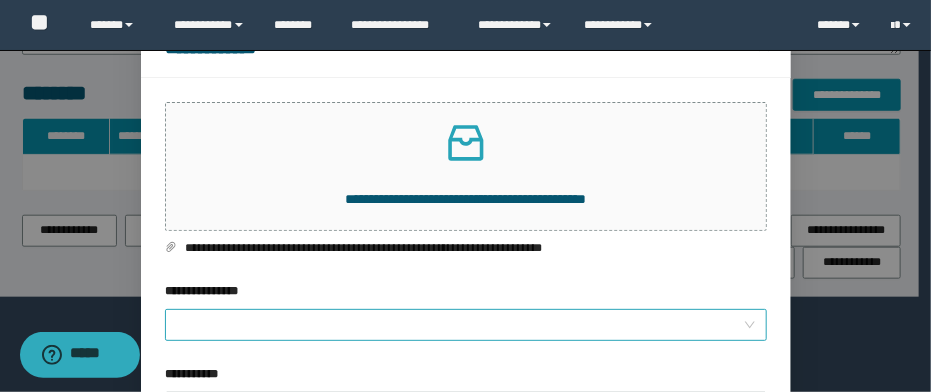 drag, startPoint x: 422, startPoint y: 335, endPoint x: 426, endPoint y: 323, distance: 12.649111 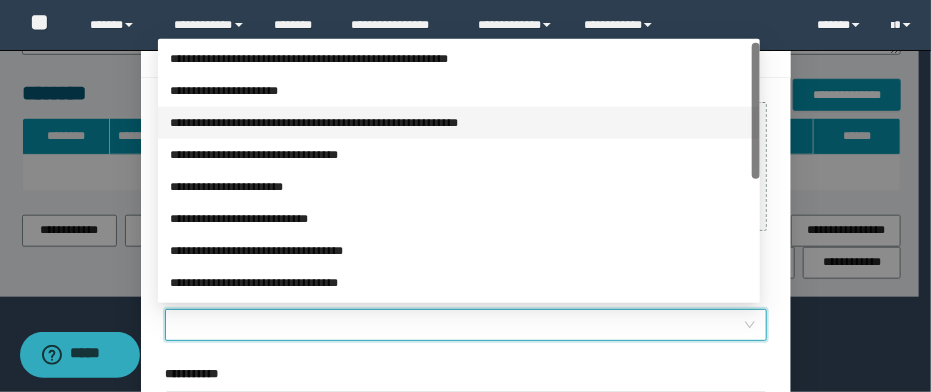 click on "**********" at bounding box center [459, 123] 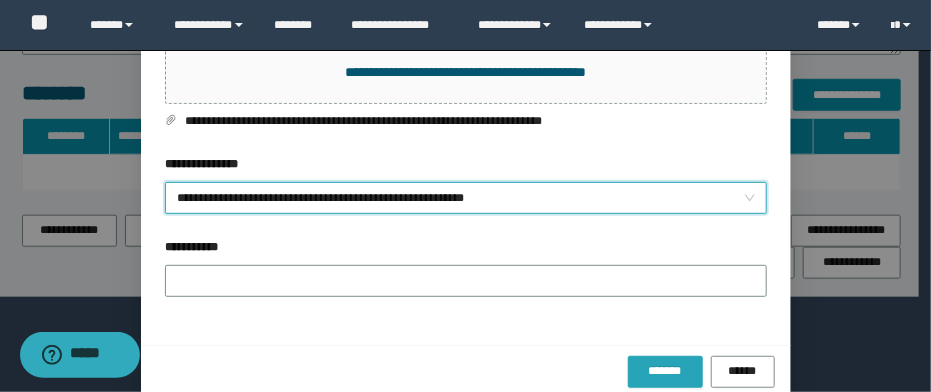 scroll, scrollTop: 235, scrollLeft: 0, axis: vertical 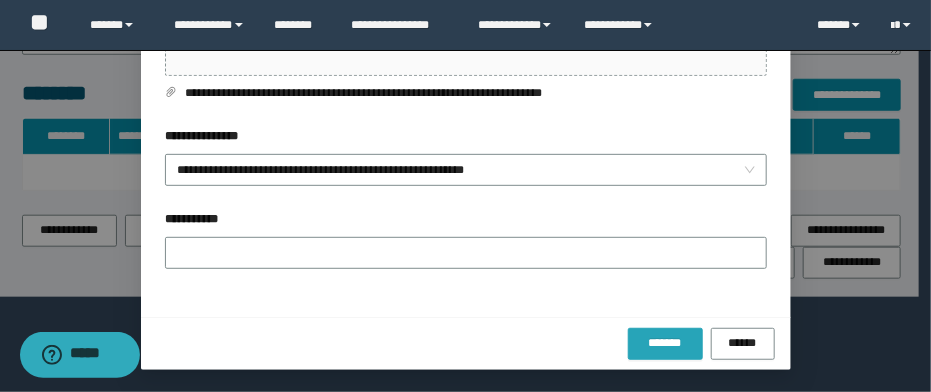 click on "*******" at bounding box center [665, 343] 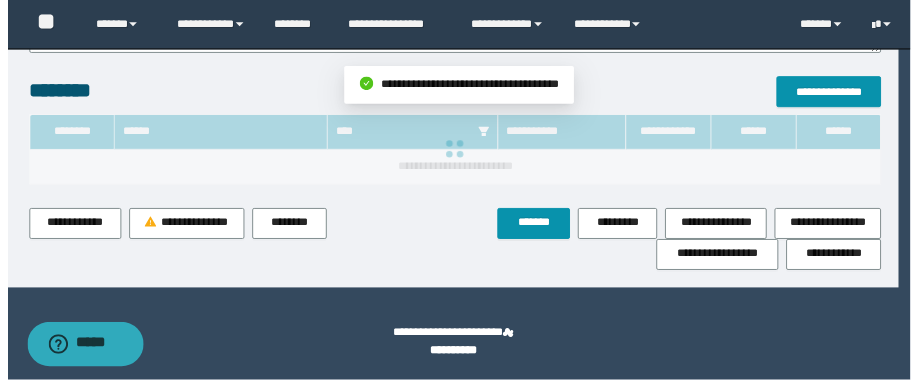 scroll, scrollTop: 108, scrollLeft: 0, axis: vertical 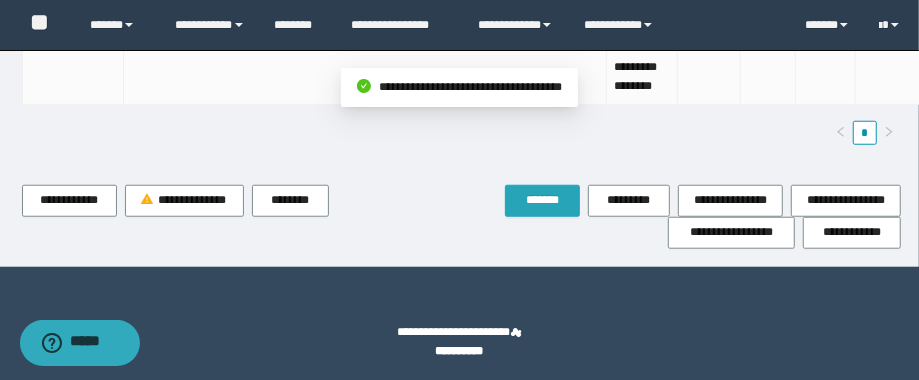 click on "*******" at bounding box center [542, 200] 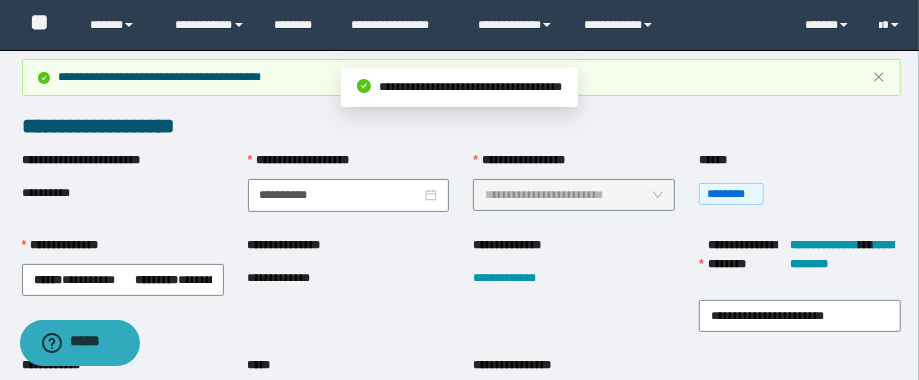 scroll, scrollTop: 0, scrollLeft: 0, axis: both 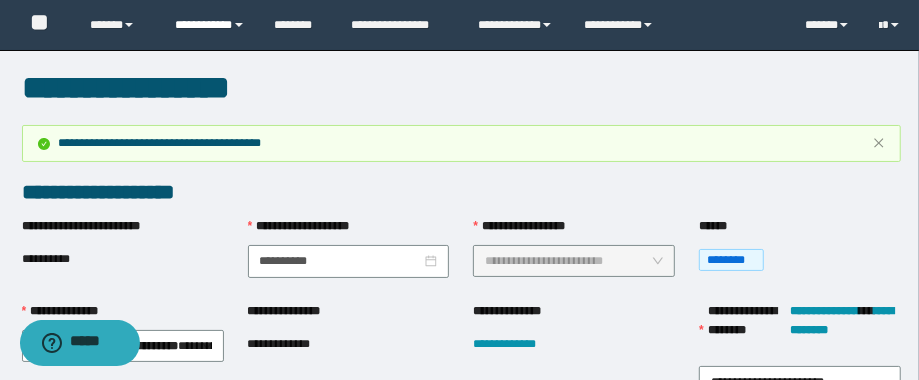 click on "**********" at bounding box center (210, 25) 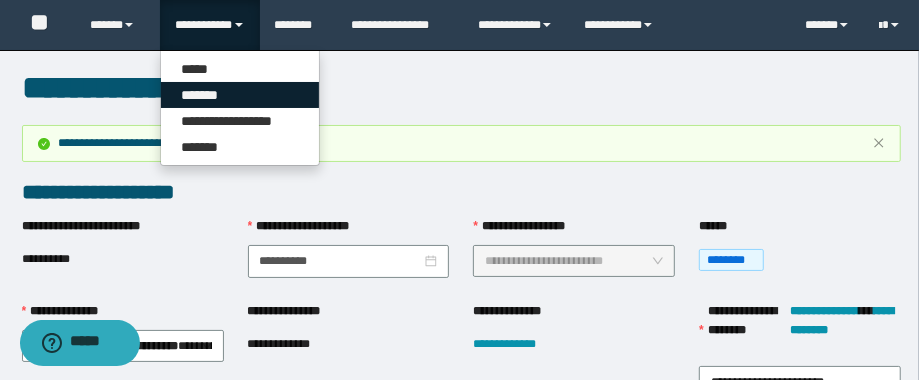 click on "*******" at bounding box center [240, 95] 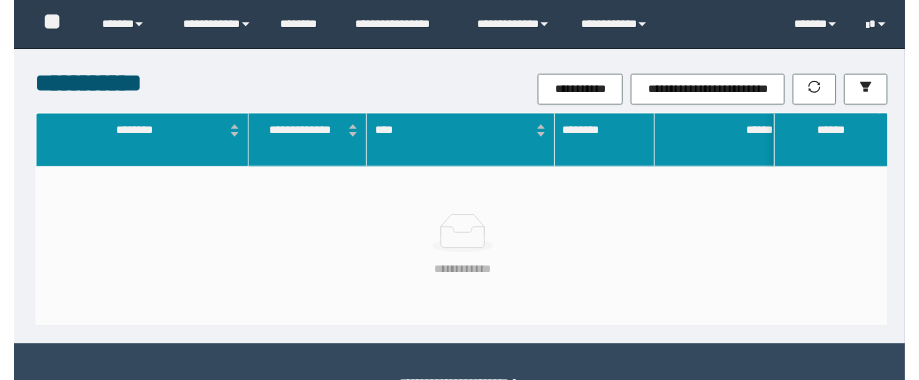 scroll, scrollTop: 0, scrollLeft: 0, axis: both 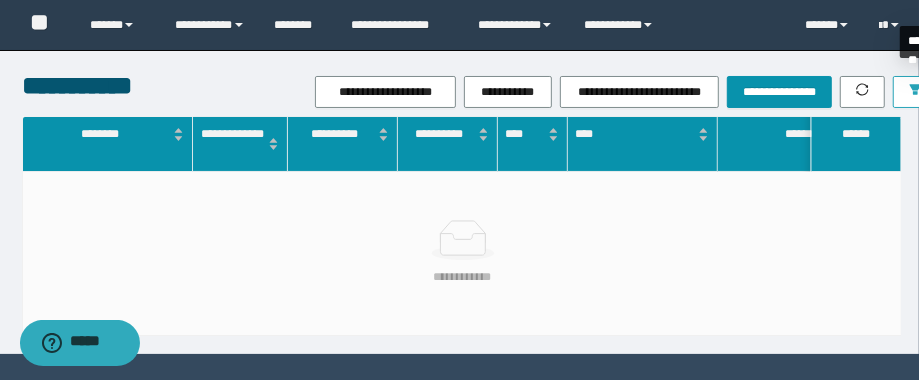 click at bounding box center (915, 92) 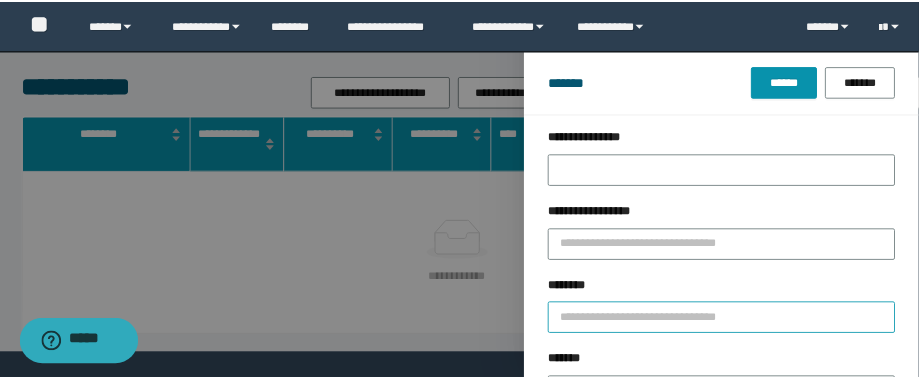 scroll, scrollTop: 160, scrollLeft: 0, axis: vertical 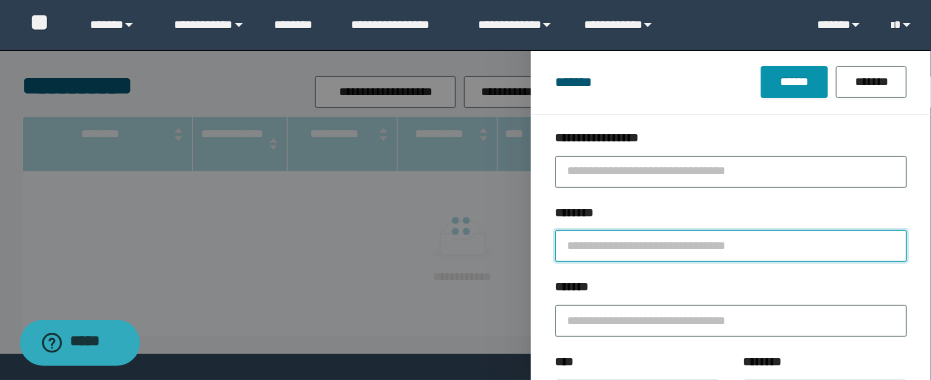 click on "********" at bounding box center (731, 246) 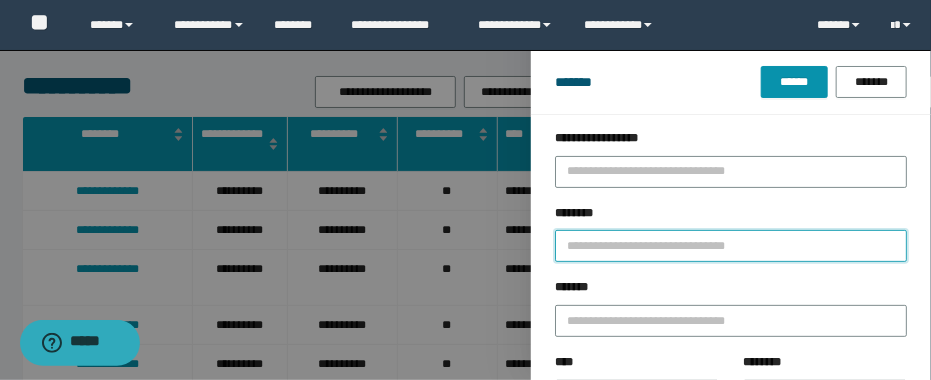 paste on "*******" 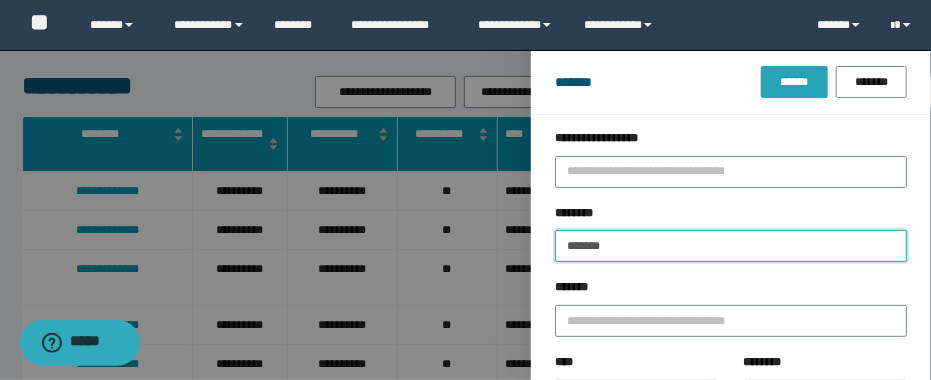 type on "*******" 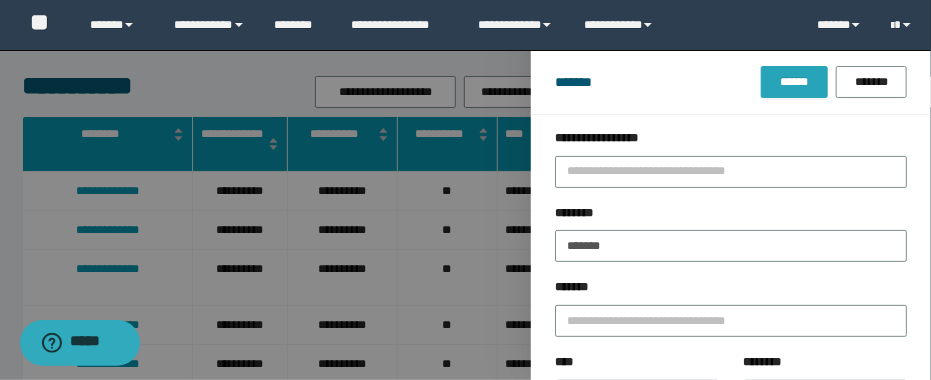 click on "******" at bounding box center [794, 82] 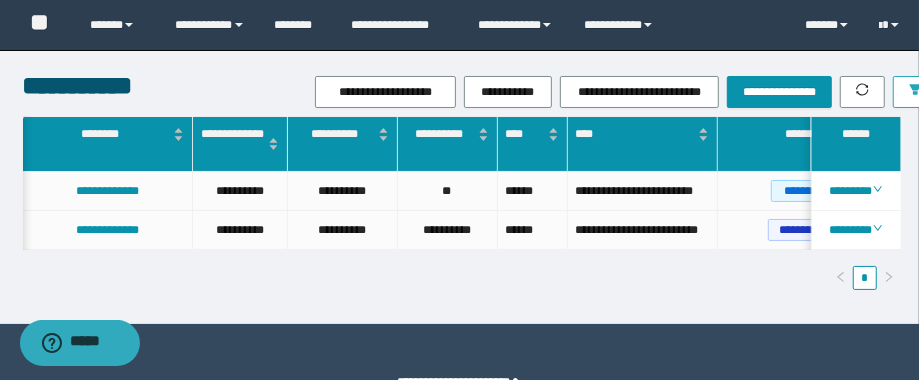 scroll, scrollTop: 0, scrollLeft: 410, axis: horizontal 